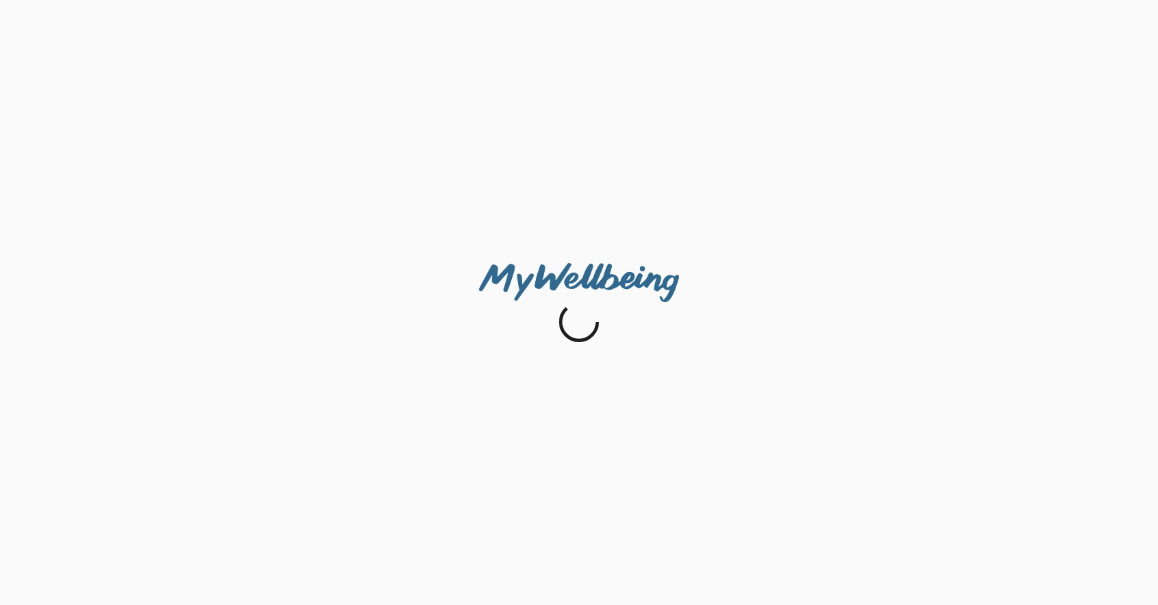 scroll, scrollTop: 0, scrollLeft: 0, axis: both 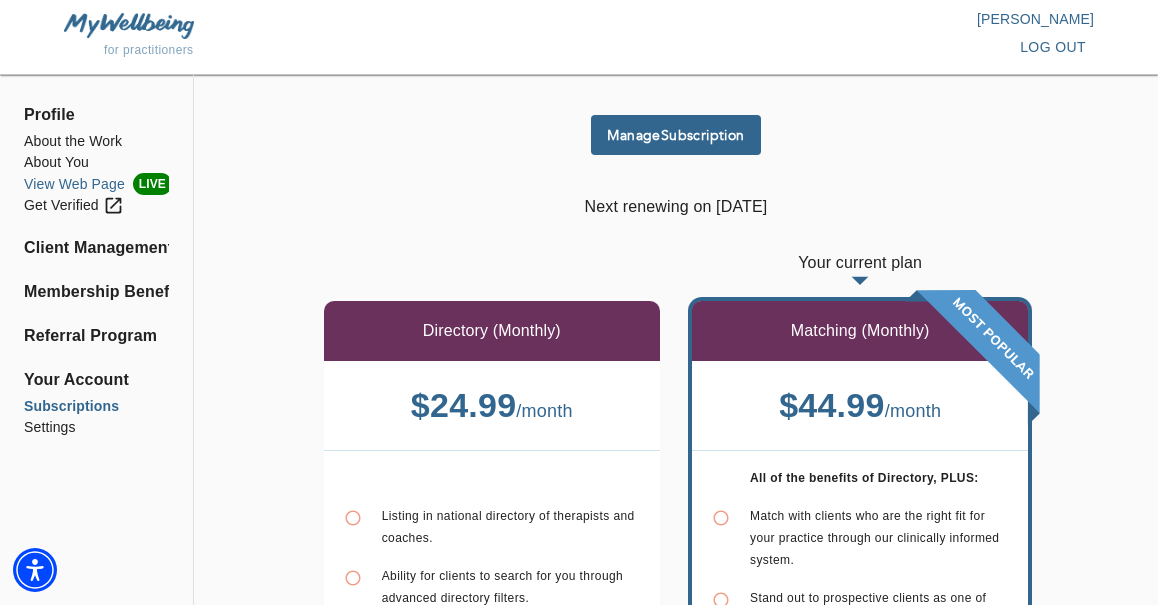 click on "View Web Page LIVE" at bounding box center [96, 184] 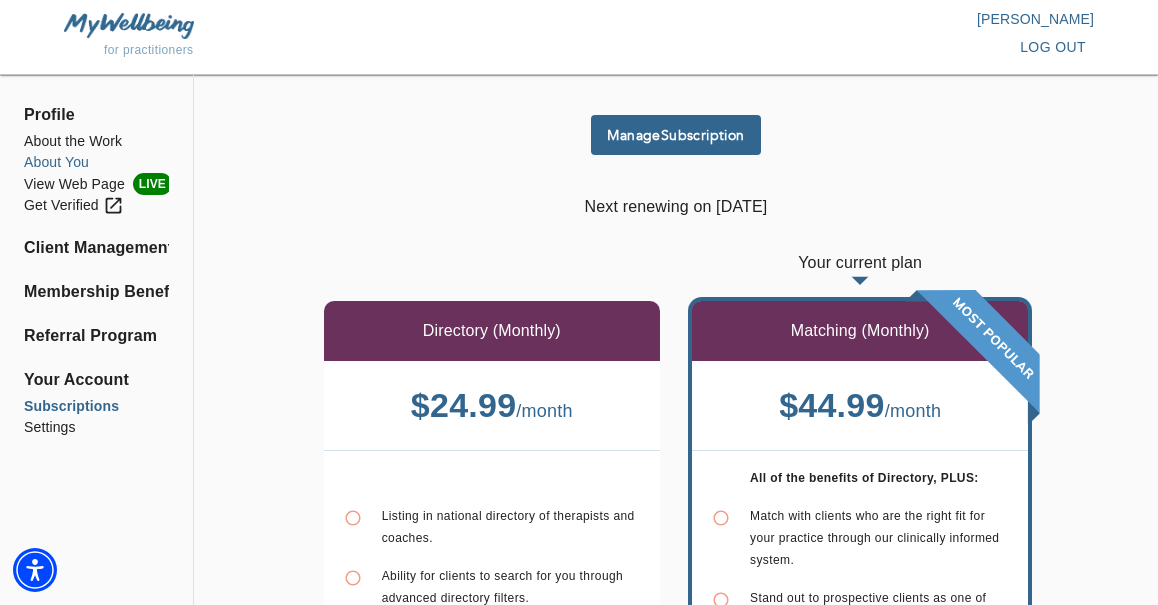 scroll, scrollTop: 0, scrollLeft: 0, axis: both 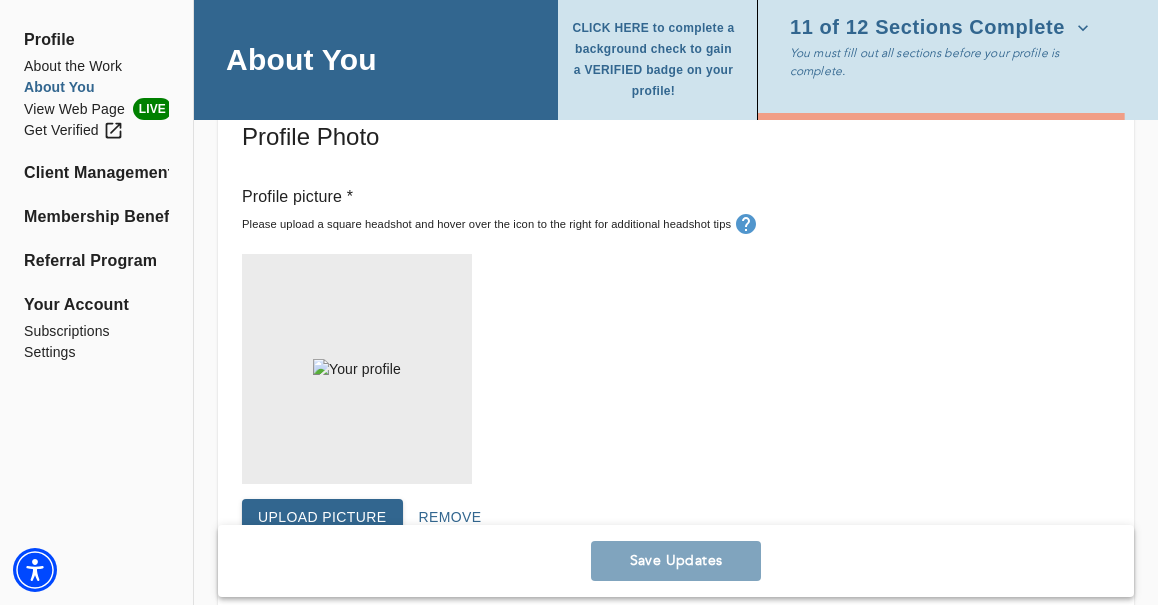 click on "Upload picture" at bounding box center [322, 517] 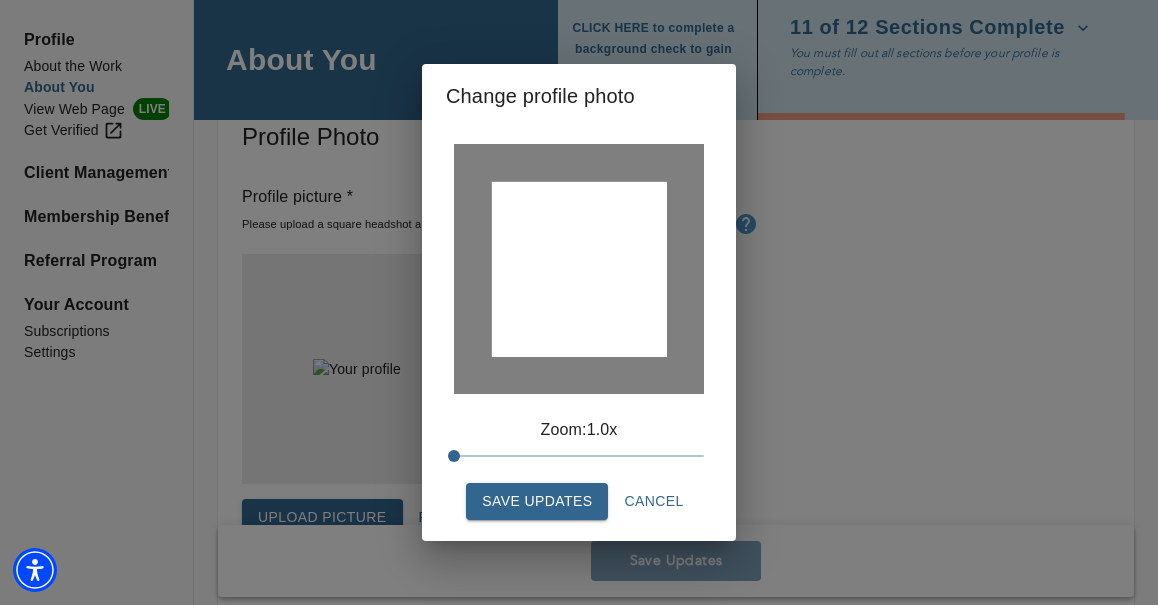 drag, startPoint x: 625, startPoint y: 294, endPoint x: 623, endPoint y: 323, distance: 29.068884 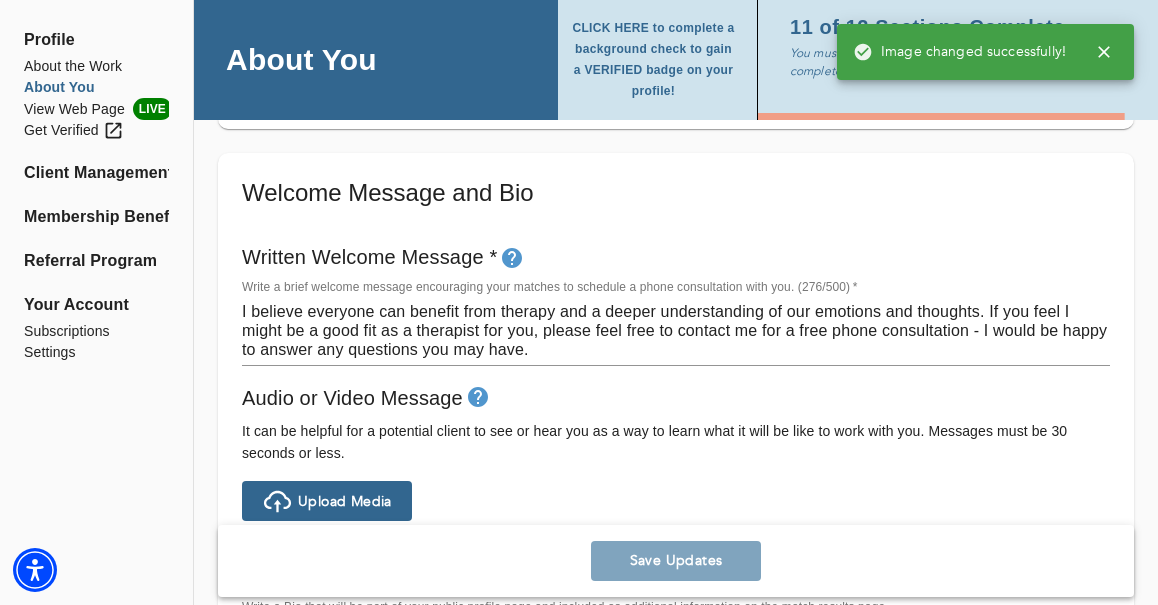 scroll, scrollTop: 1079, scrollLeft: 0, axis: vertical 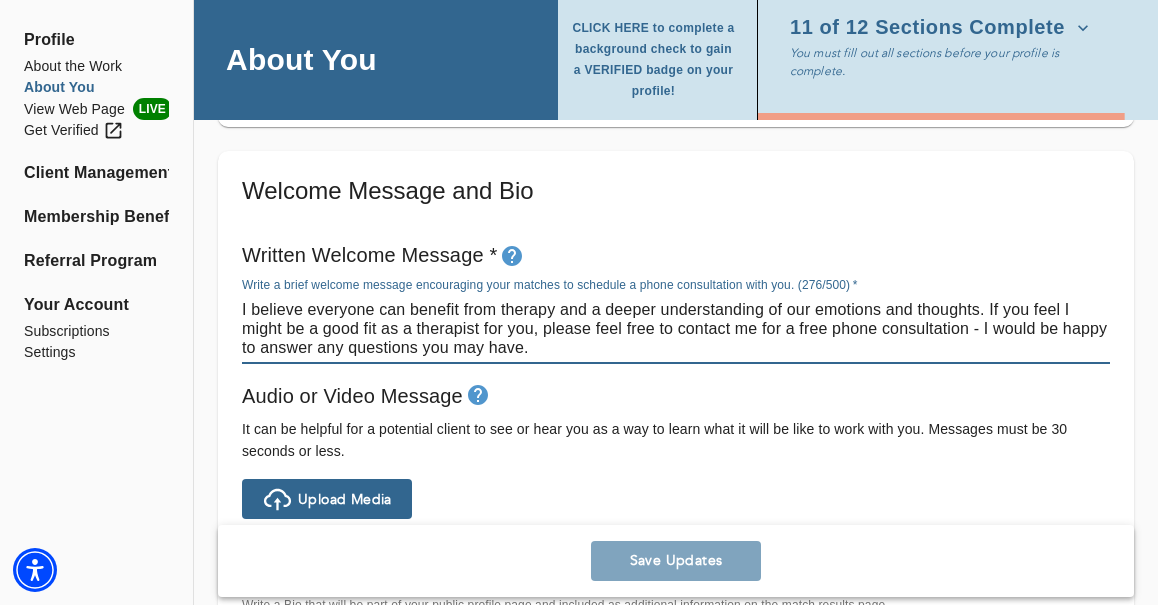 click on "I believe everyone can benefit from therapy and a deeper understanding of our emotions and thoughts. If you feel I might be a good fit as a therapist for you, please feel free to contact me for a free phone consultation - I would be happy to answer any questions you may have." at bounding box center (676, 328) 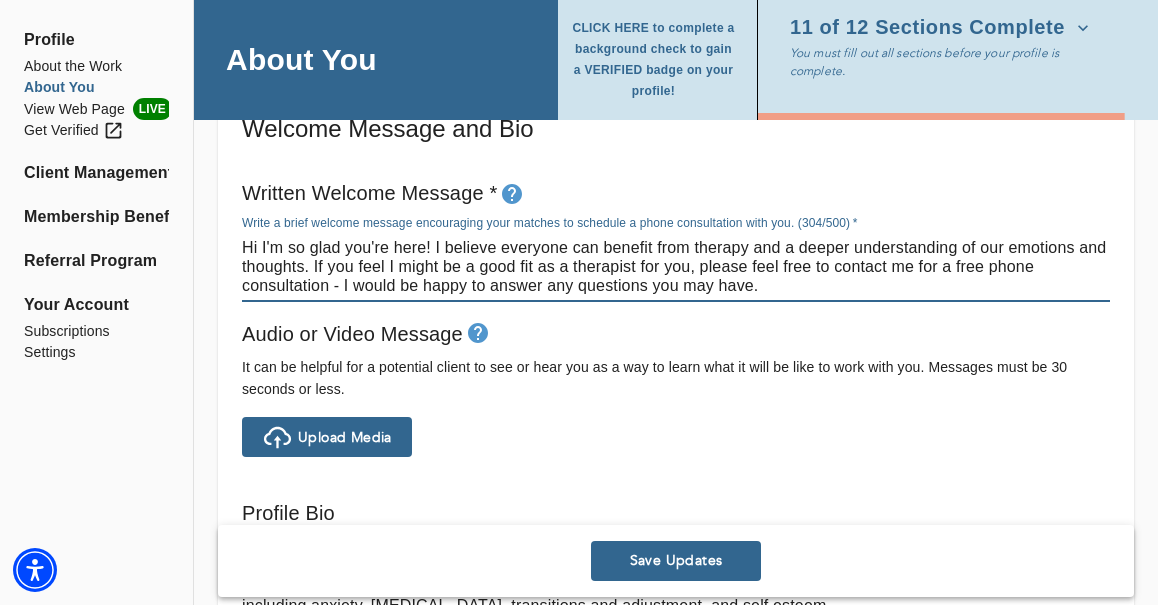 scroll, scrollTop: 1150, scrollLeft: 0, axis: vertical 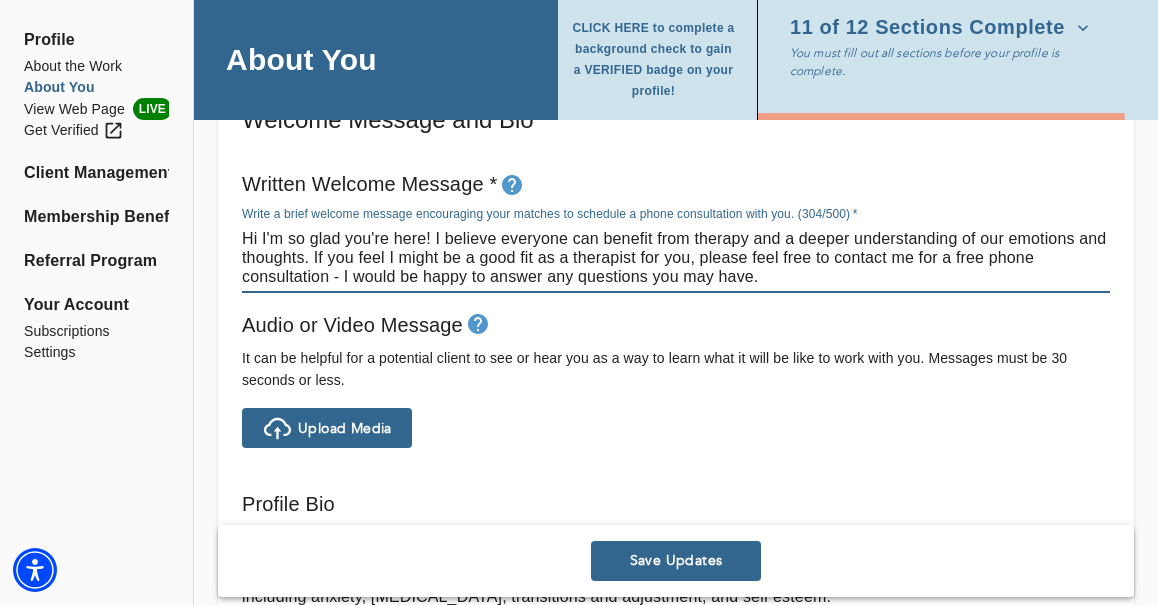 click on "Hi I'm so glad you're here! I believe everyone can benefit from therapy and a deeper understanding of our emotions and thoughts. If you feel I might be a good fit as a therapist for you, please feel free to contact me for a free phone consultation - I would be happy to answer any questions you may have." at bounding box center [676, 257] 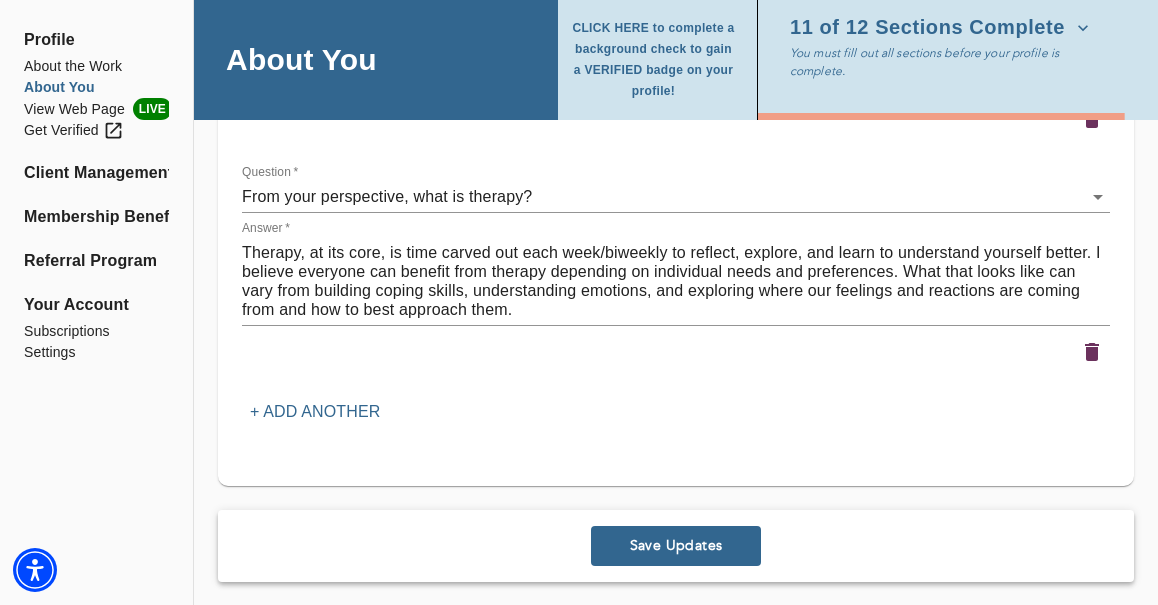 scroll, scrollTop: 3623, scrollLeft: 0, axis: vertical 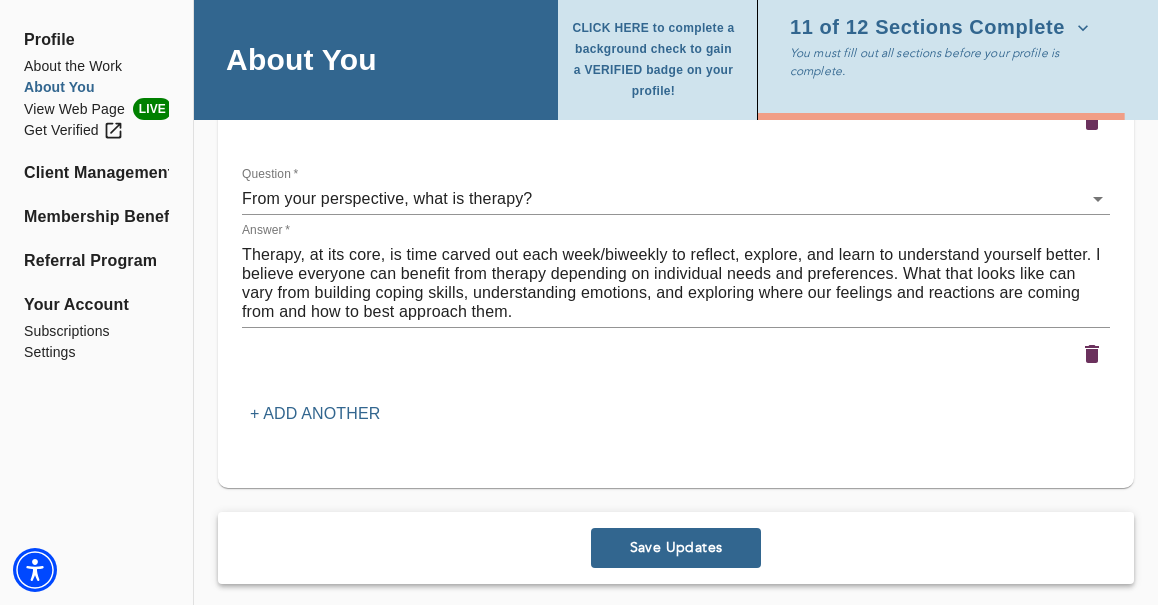 type on "Hi I'm so glad you're here! I believe everyone can benefit from therapy and a deeper understanding of our emotions and thoughts. If you feel I might be a good fit as a therapist for you, please feel free to contact me for a free phone consultation - I would be happy to answer any questions you may have!" 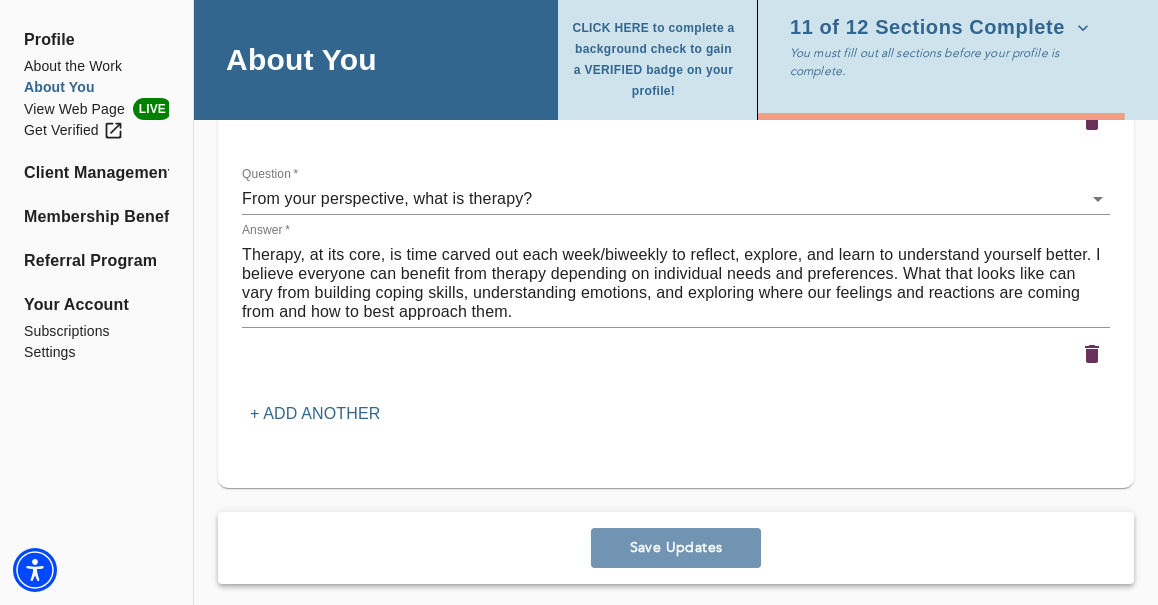 click on "Save Updates" at bounding box center (676, 547) 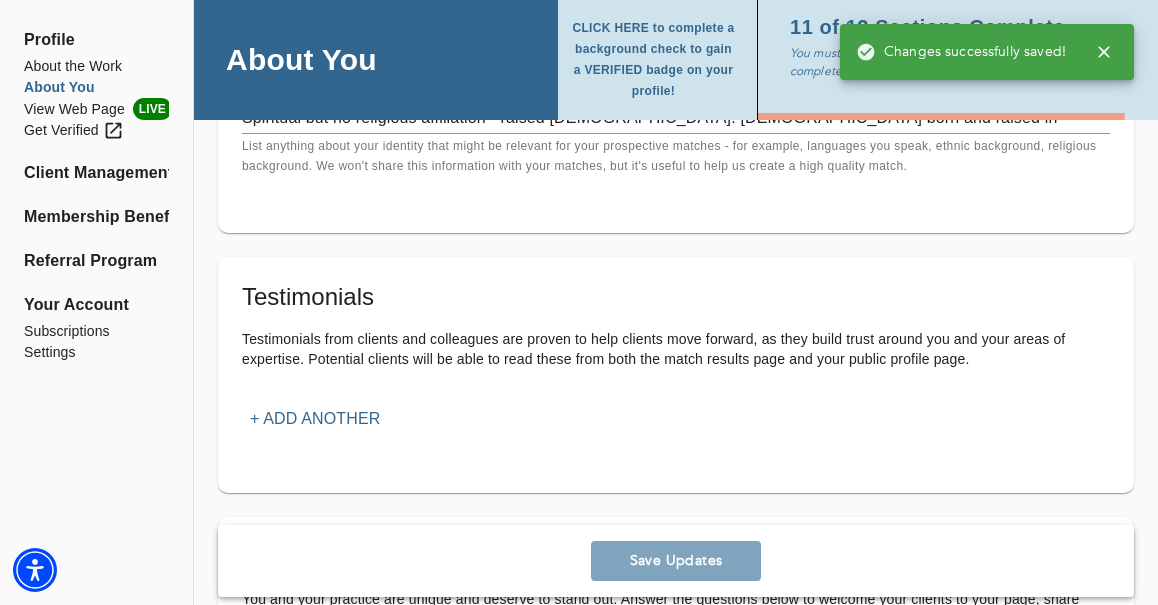 scroll, scrollTop: 2195, scrollLeft: 0, axis: vertical 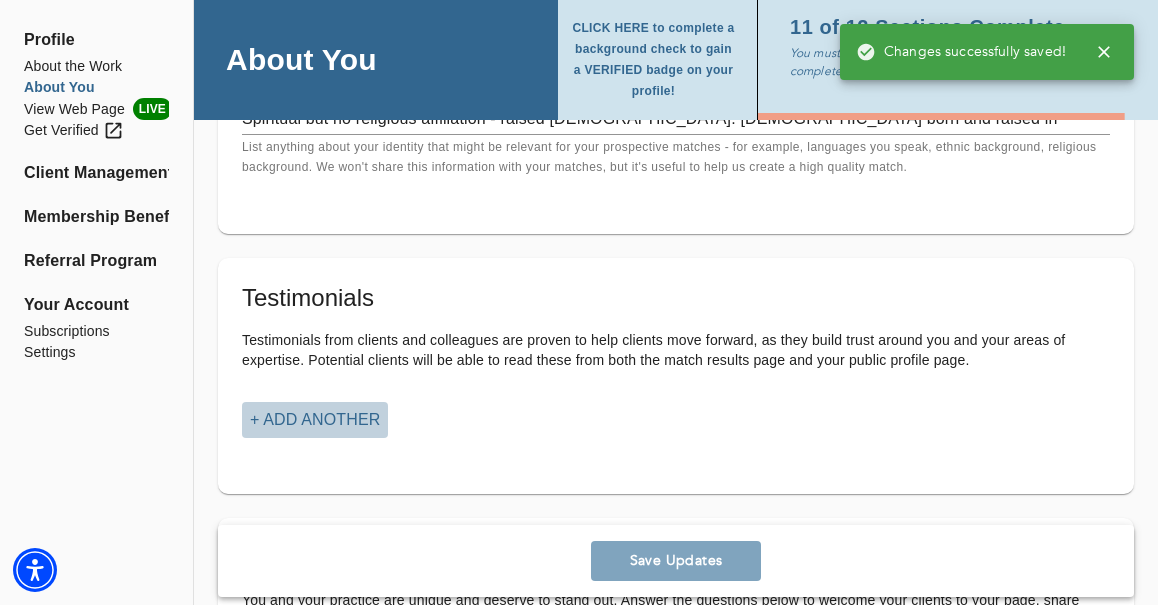 click on "+ Add another" at bounding box center (315, 420) 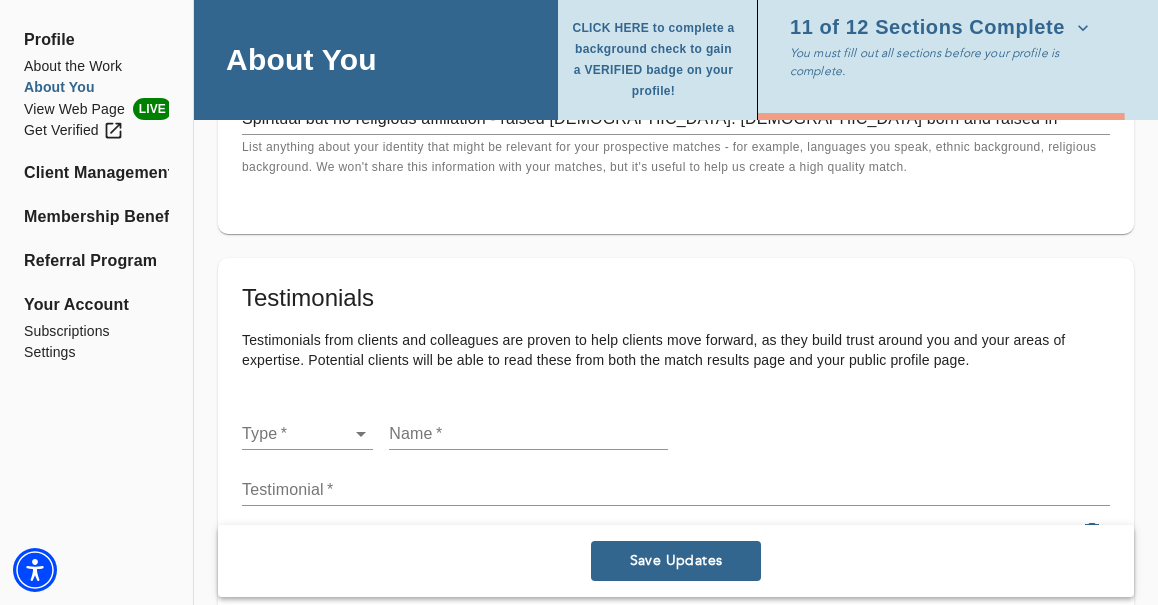 click on "for practitioners [PERSON_NAME] log out Profile About the Work About You View Web Page LIVE Get Verified Client Management Membership Benefits Referral Program Your Account Subscriptions Settings About You CLICK HERE to complete a background check to gain a VERIFIED badge on your profile! 11 of 12 Sections Complete You must fill out all sections before your profile is complete. Personal Information If you need to make any changes to your name or email, please contact  [EMAIL_ADDRESS][DOMAIN_NAME] First name   * [PERSON_NAME] Last name   * [GEOGRAPHIC_DATA][PERSON_NAME] Email address (field may not be edited)   * [EMAIL_ADDRESS][DOMAIN_NAME] Forwarding email address Business phone number   * [PHONE_NUMBER] How old are you?  * [PHONE_NUMBER] [PHONE_NUMBER] Profile Photo Profile picture * Please upload a square headshot and hover over the icon to the right for additional headshot tips Upload picture Remove Welcome Message and Bio Written Welcome Message *   * x Audio or Video Message   Messages must be 30 seconds or less. Upload Media x x" at bounding box center [579, -1893] 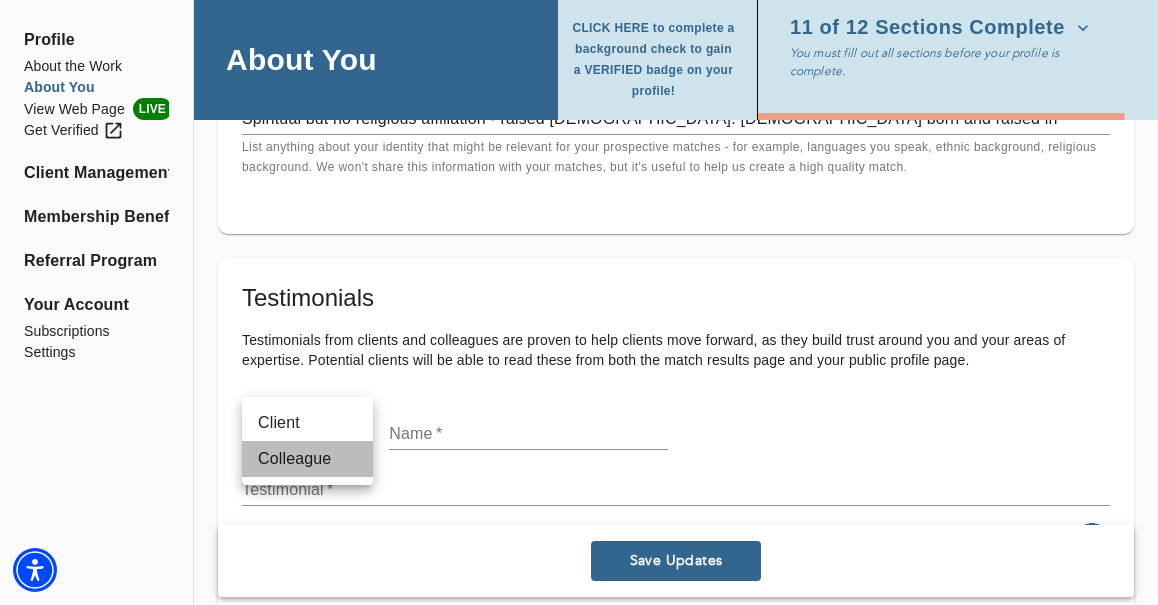 click on "Colleague" at bounding box center (307, 459) 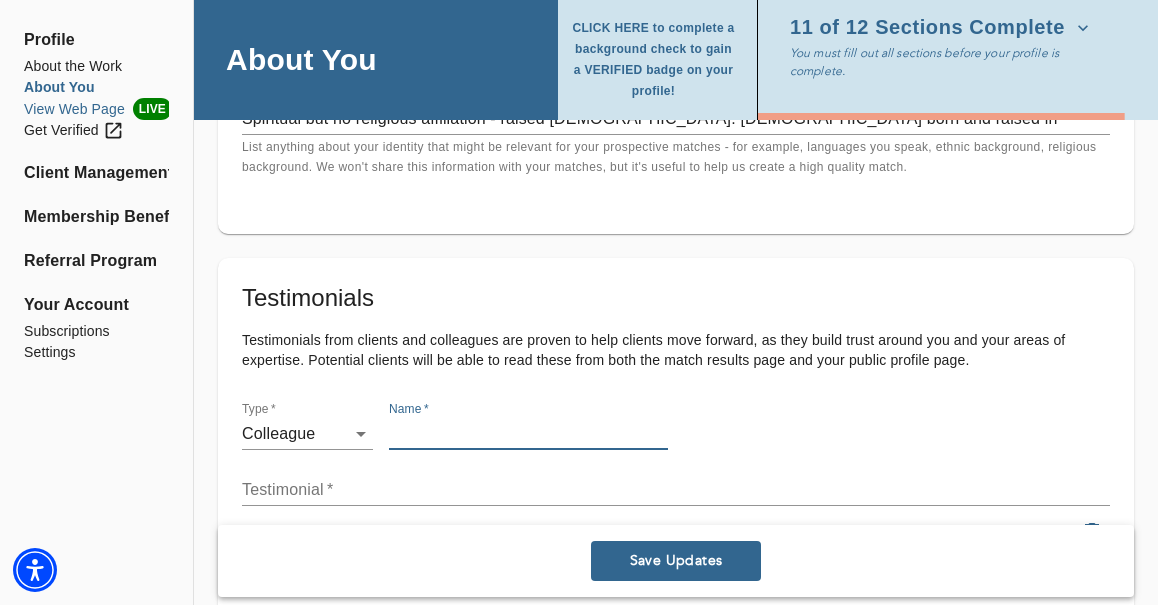 click on "View Web Page LIVE" at bounding box center [96, 109] 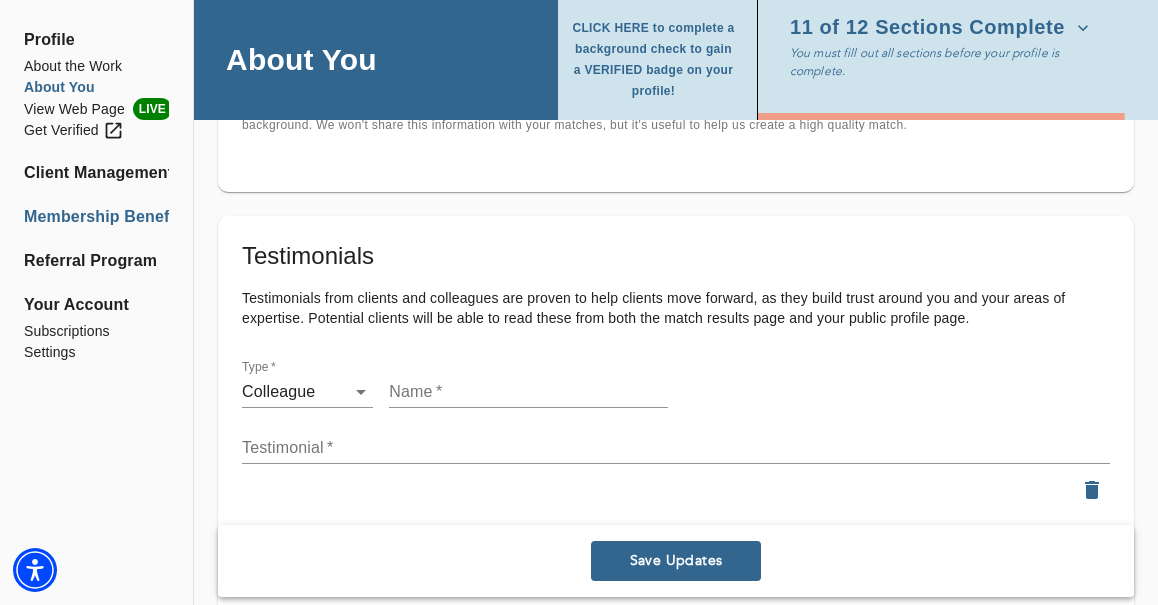 scroll, scrollTop: 2243, scrollLeft: 0, axis: vertical 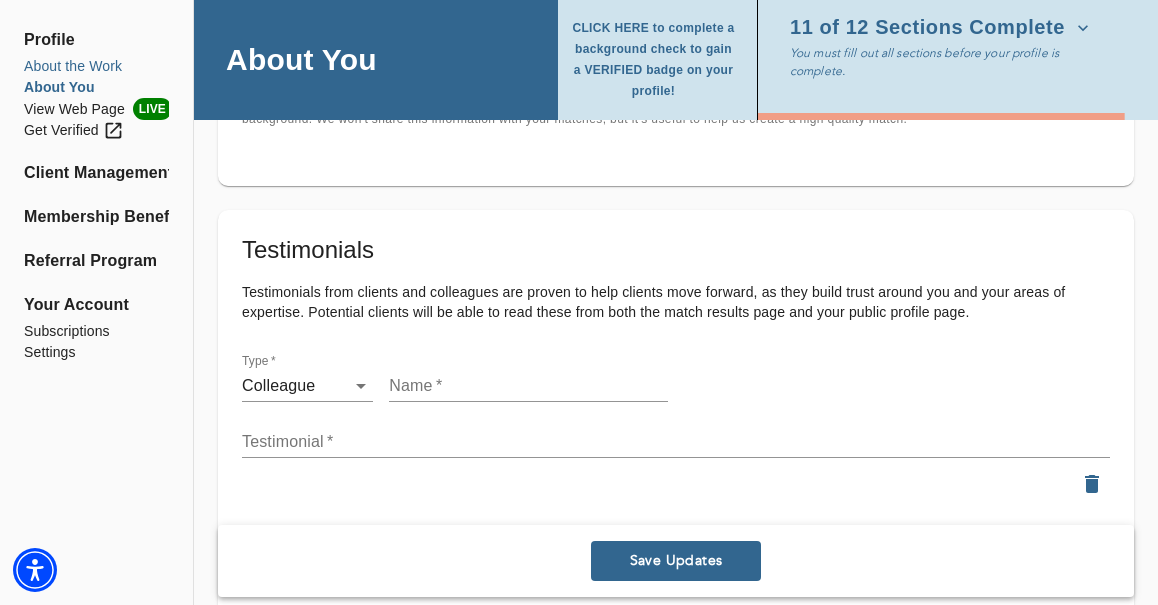 click on "About the Work" at bounding box center [96, 66] 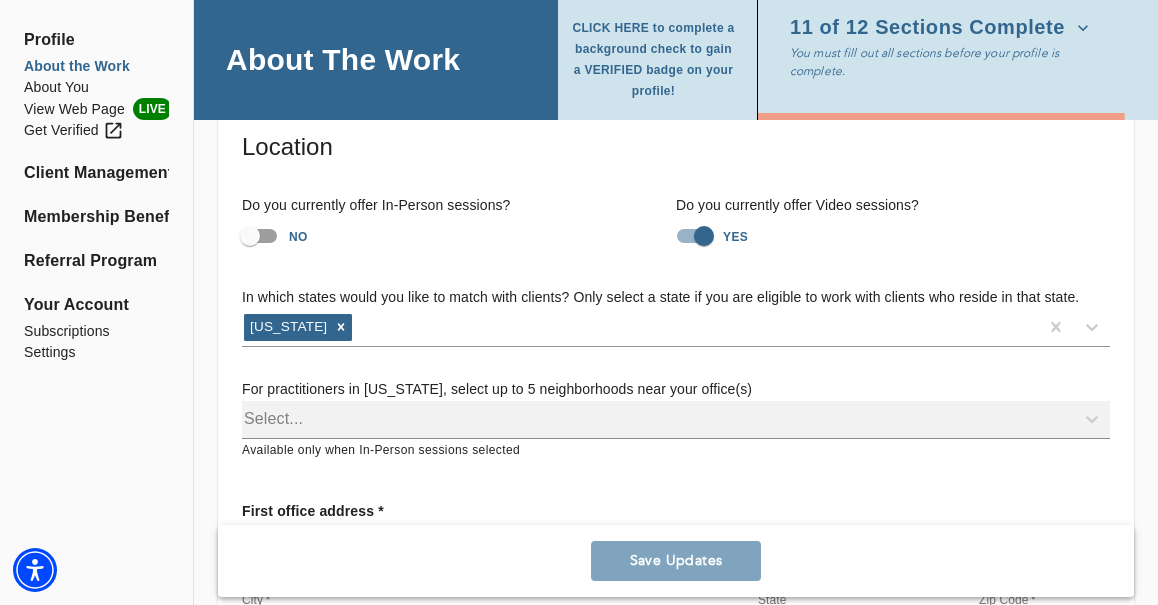 scroll, scrollTop: 114, scrollLeft: 0, axis: vertical 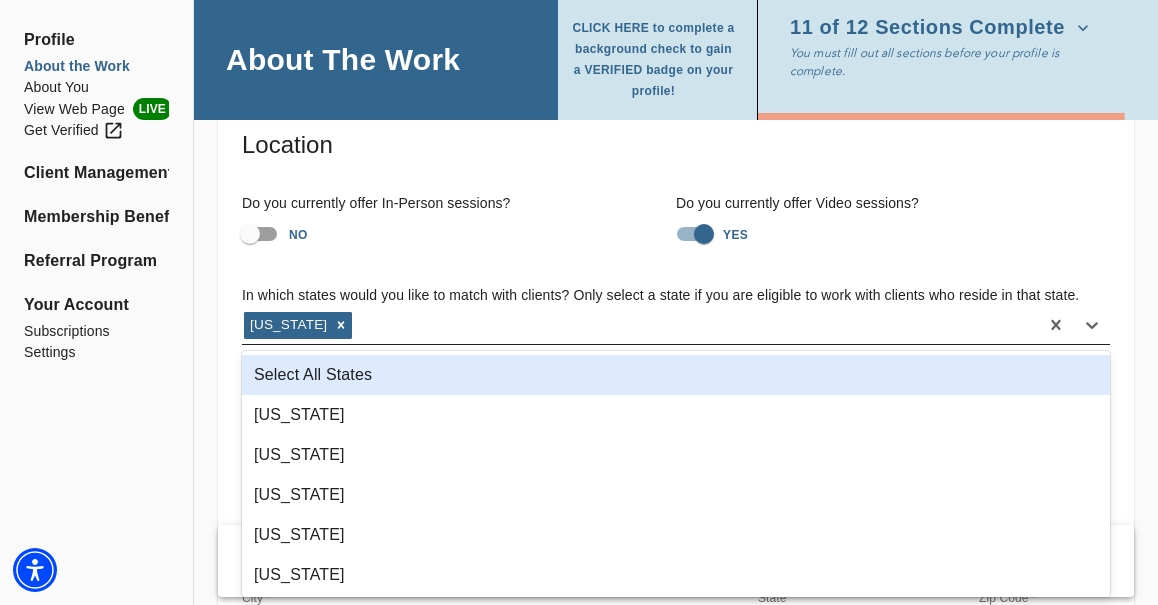 click on "[US_STATE]" at bounding box center [640, 325] 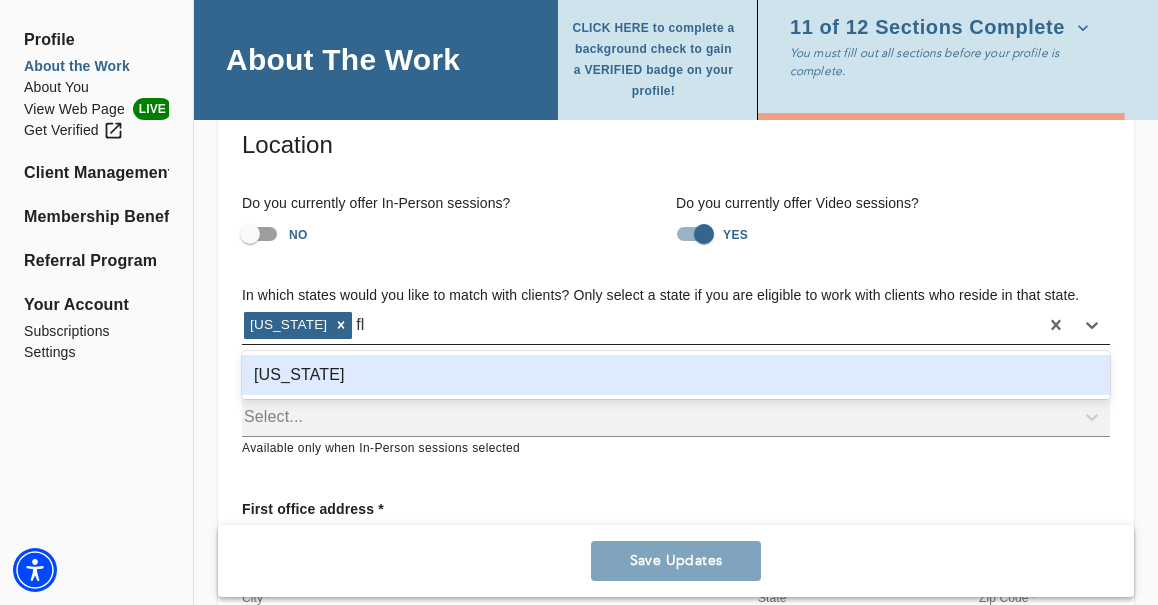 type on "flo" 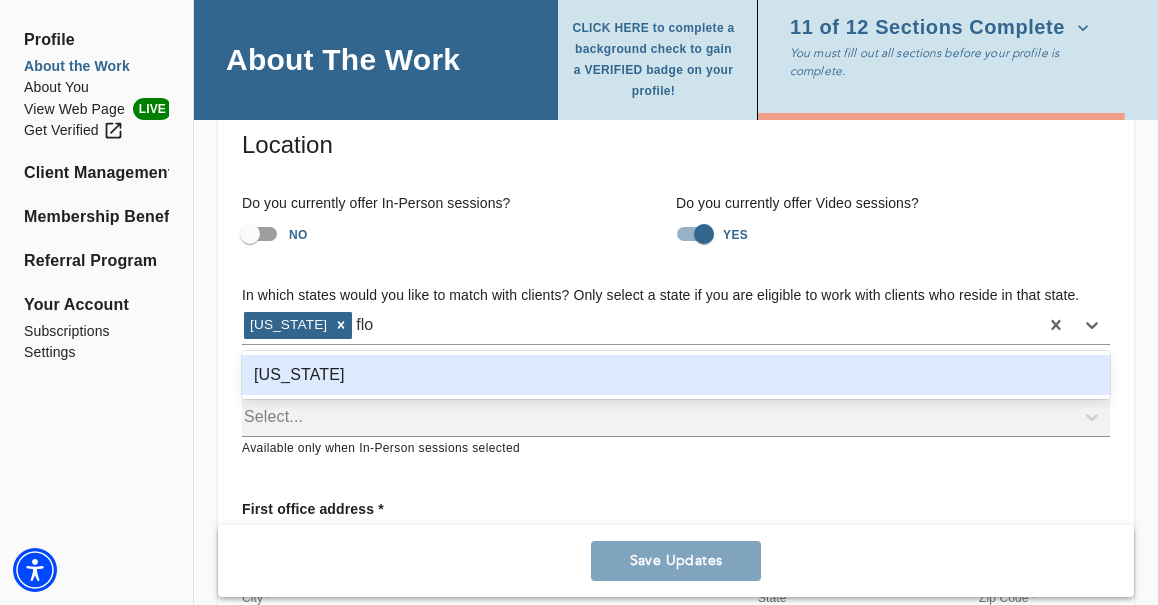 click on "[US_STATE]" at bounding box center (676, 375) 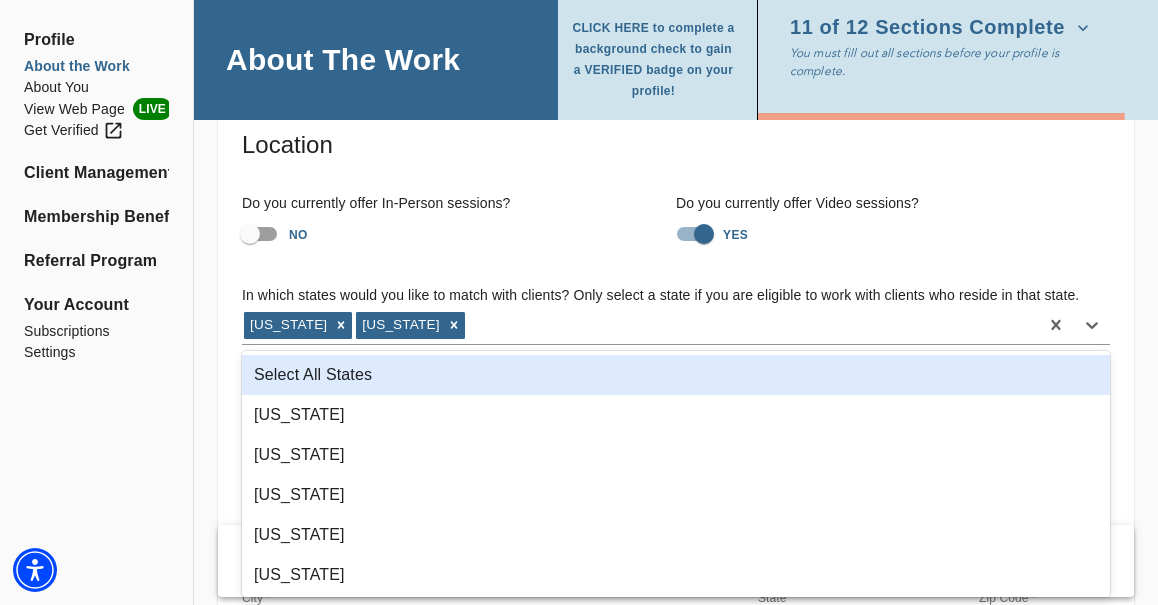 click on "In which states would you like to match with clients? Only select a state if you are eligible to work with clients who reside in that state.   option [US_STATE], selected.    option Select All States focused, 1 of 55. 53 results available. Use Up and Down to choose options, press Enter to select the currently focused option, press Escape to exit the menu, press Tab to select the option and exit the menu. [US_STATE] [US_STATE] Select All States [US_STATE] [US_STATE] [US_STATE] [US_STATE] [US_STATE] [US_STATE] [US_STATE] [US_STATE] [US_STATE] [US_STATE] [US_STATE] [US_STATE] [US_STATE] [US_STATE] [US_STATE] [US_STATE] [US_STATE] [US_STATE] [US_STATE] [US_STATE] [US_STATE] [US_STATE] [US_STATE] [US_STATE] [US_STATE] [US_STATE] [US_STATE] [US_STATE] [US_STATE] [US_STATE] [US_STATE] [US_STATE] [US_STATE] [US_STATE] [US_STATE] [US_STATE] [US_STATE] [US_STATE] [US_STATE] [US_STATE] [US_STATE] [US_STATE] [US_STATE] [US_STATE] [GEOGRAPHIC_DATA][US_STATE][GEOGRAPHIC_DATA] [US_STATE] [US_STATE] [US_STATE][PERSON_NAME][US_STATE] [US_STATE][PERSON_NAME] [US_STATE] [US_STATE] Select... Available only when In-Person sessions selected" at bounding box center [676, 372] 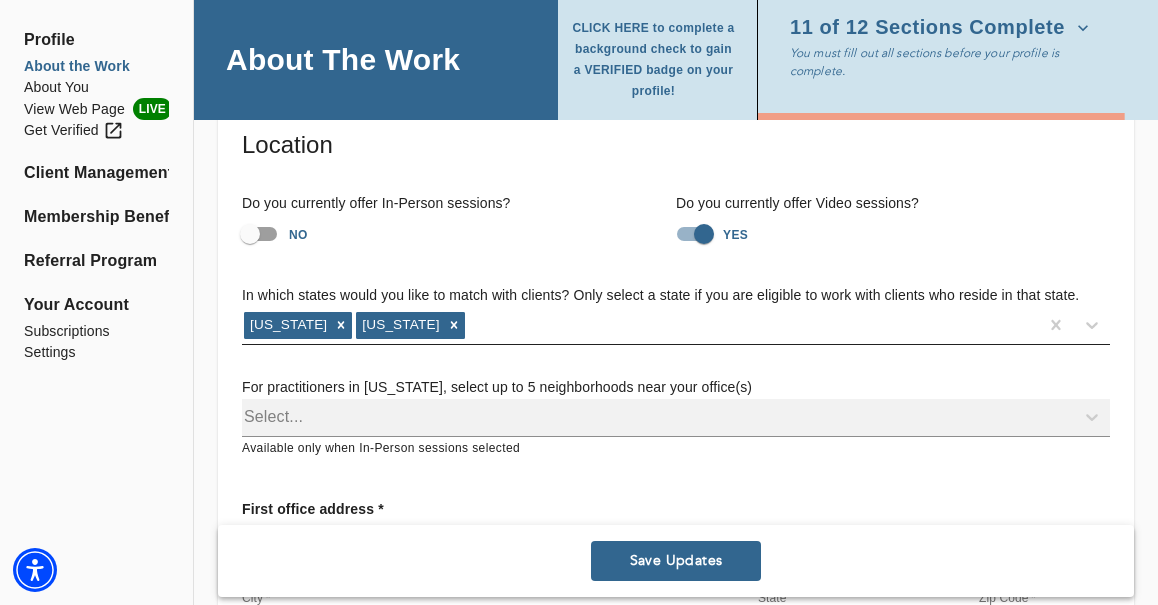 scroll, scrollTop: 134, scrollLeft: 0, axis: vertical 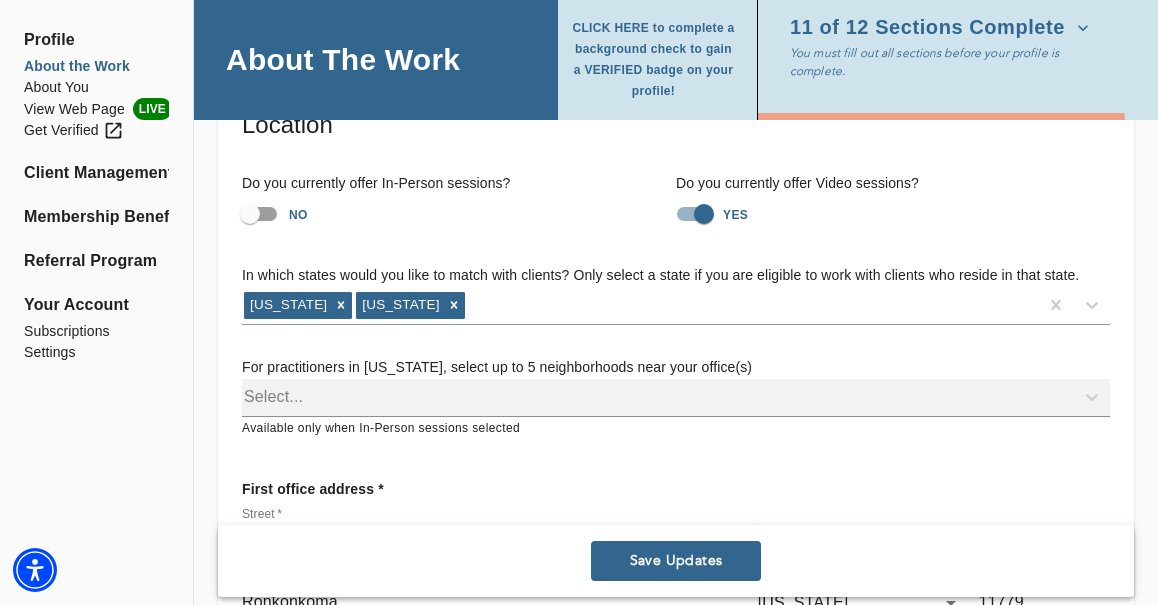 click on "Select..." at bounding box center [676, 398] 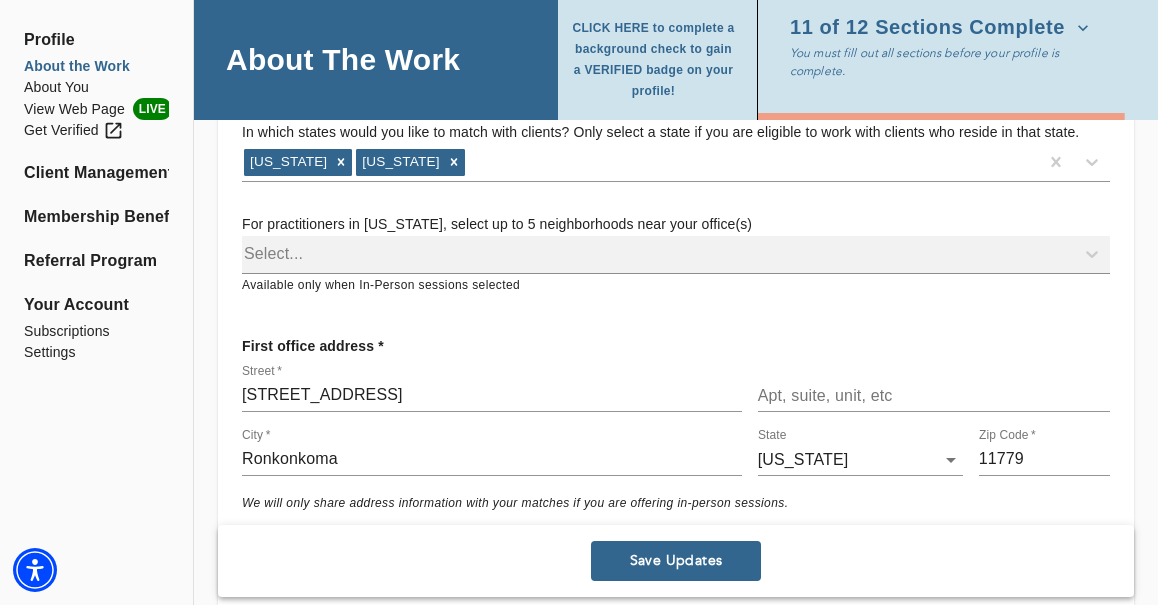 scroll, scrollTop: 324, scrollLeft: 0, axis: vertical 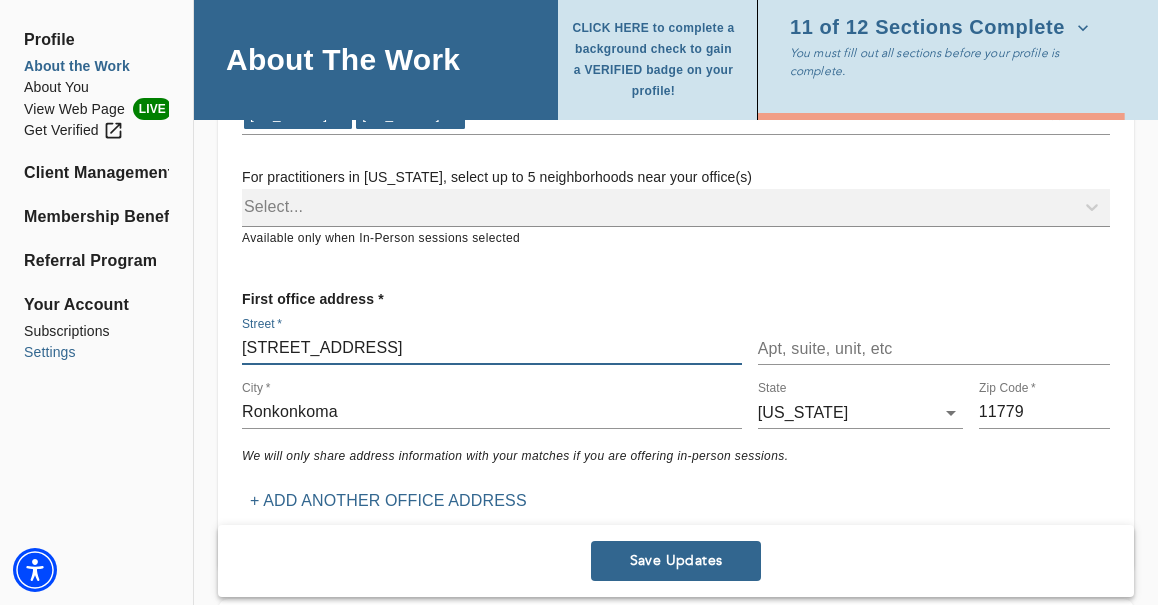 drag, startPoint x: 431, startPoint y: 349, endPoint x: 117, endPoint y: 343, distance: 314.0573 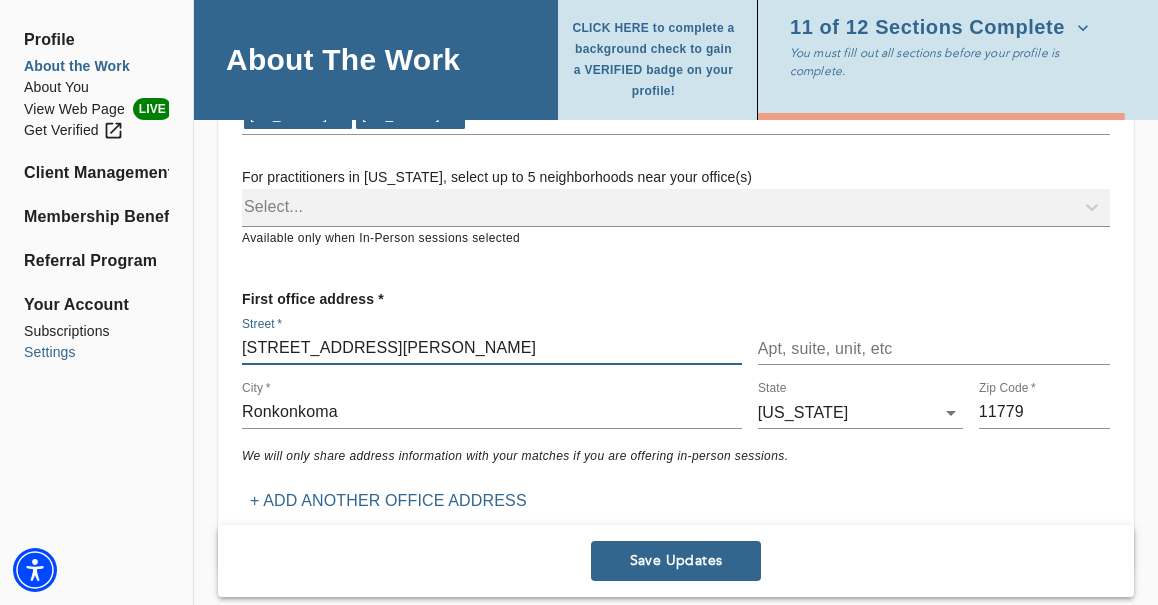 type on "[STREET_ADDRESS][PERSON_NAME]" 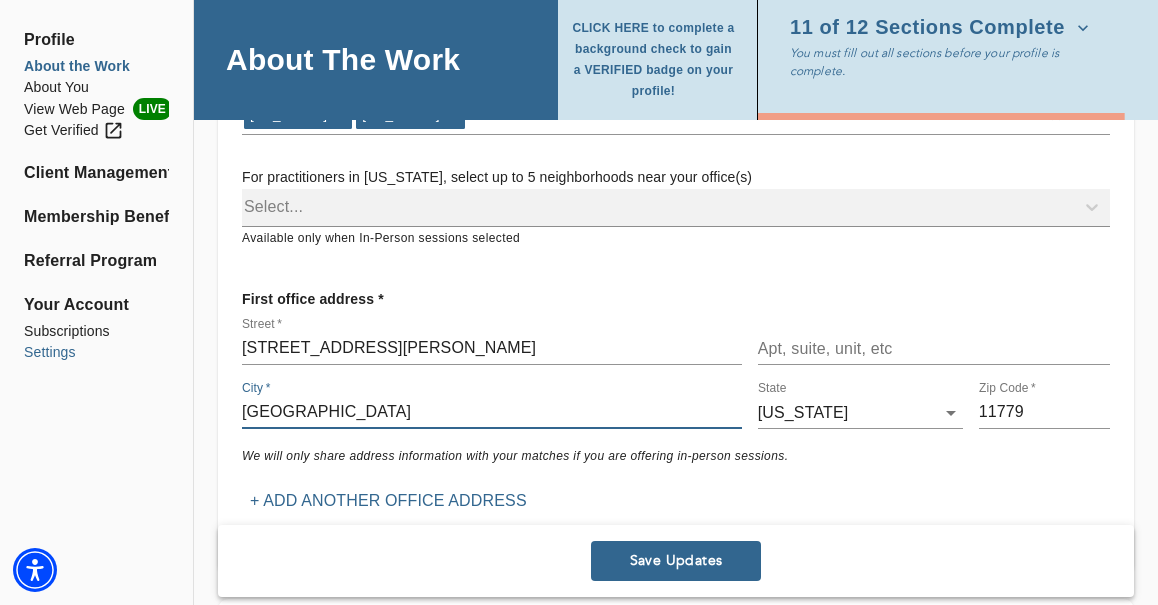 type on "[GEOGRAPHIC_DATA]" 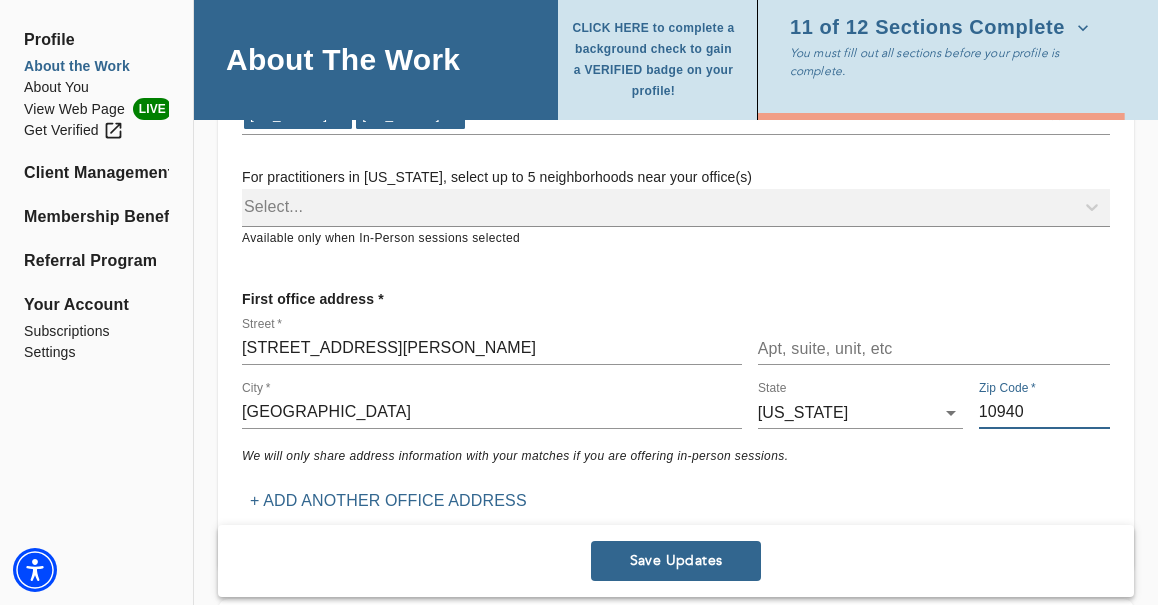 type on "10940" 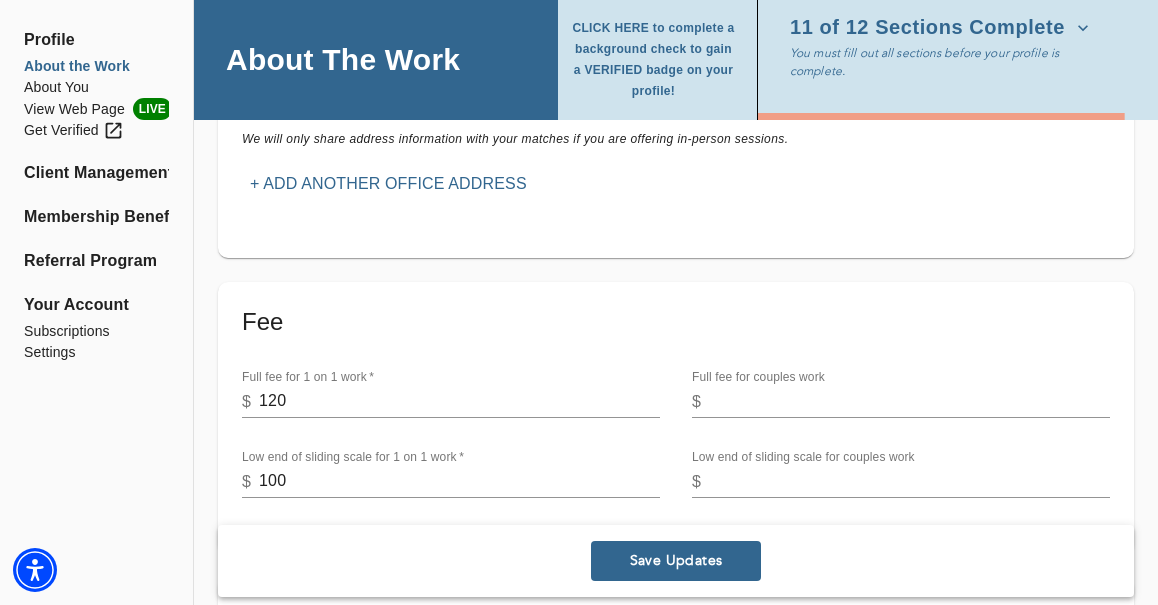 scroll, scrollTop: 688, scrollLeft: 0, axis: vertical 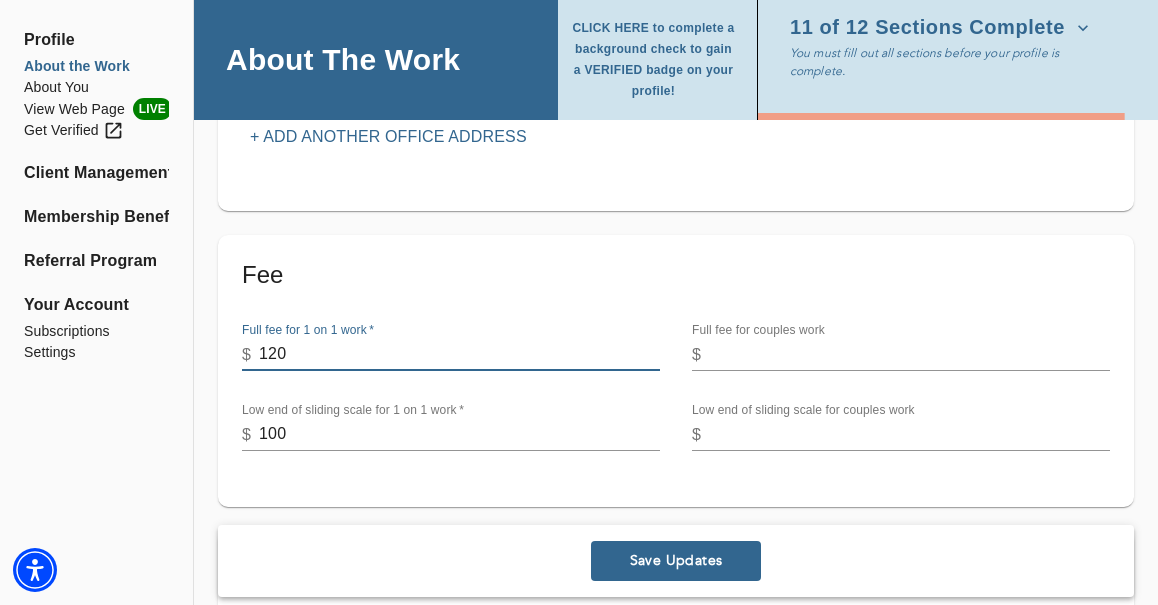 click on "120" at bounding box center [459, 355] 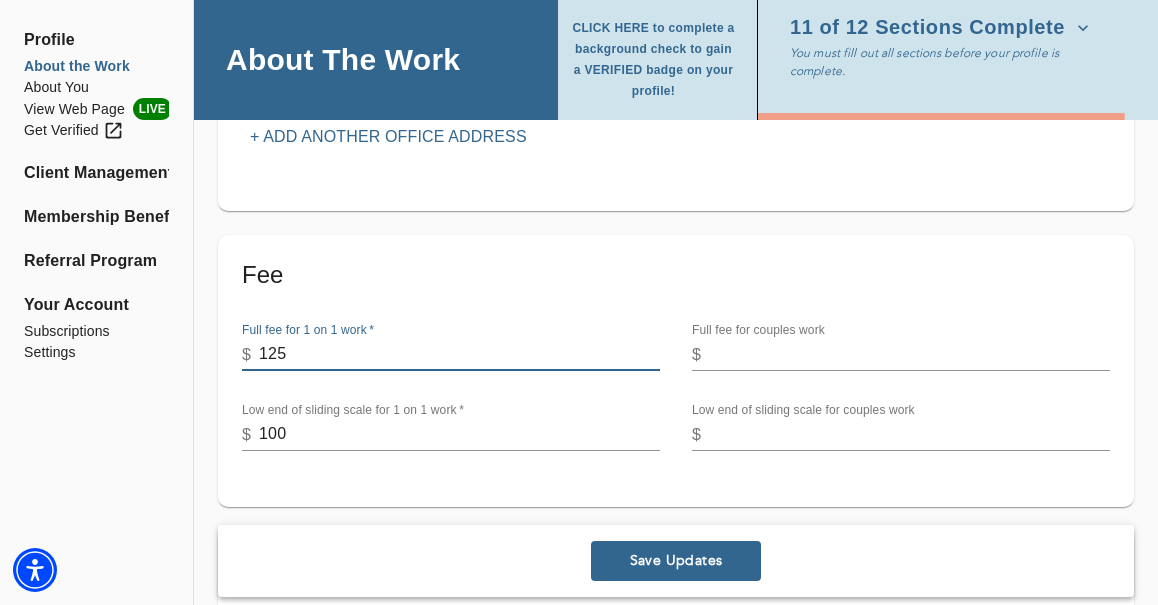 type on "125" 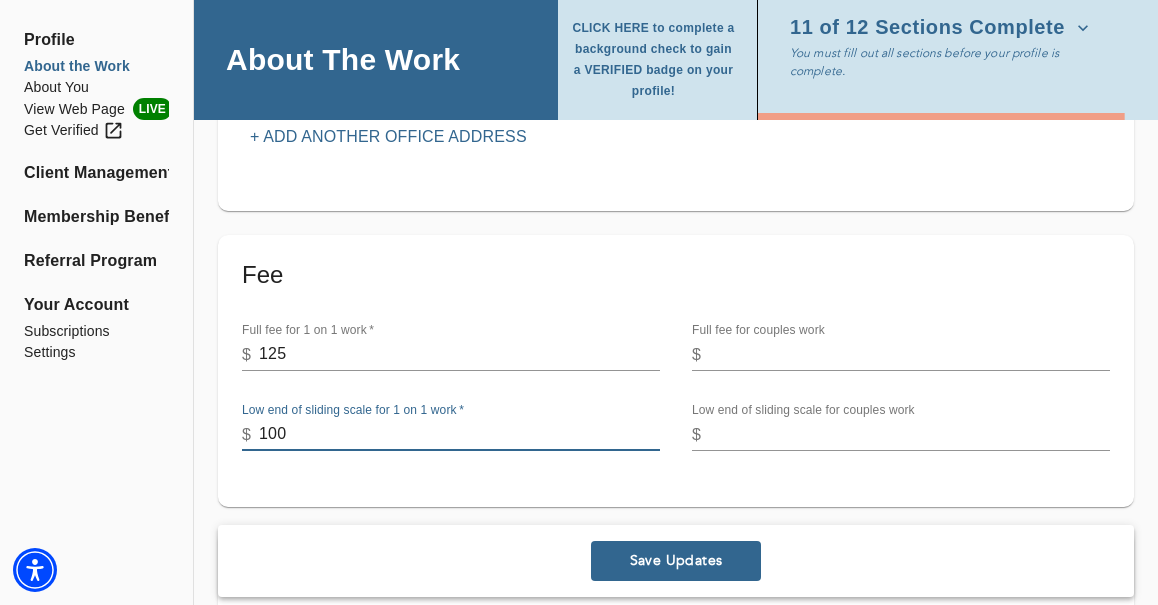 click on "100" at bounding box center [459, 435] 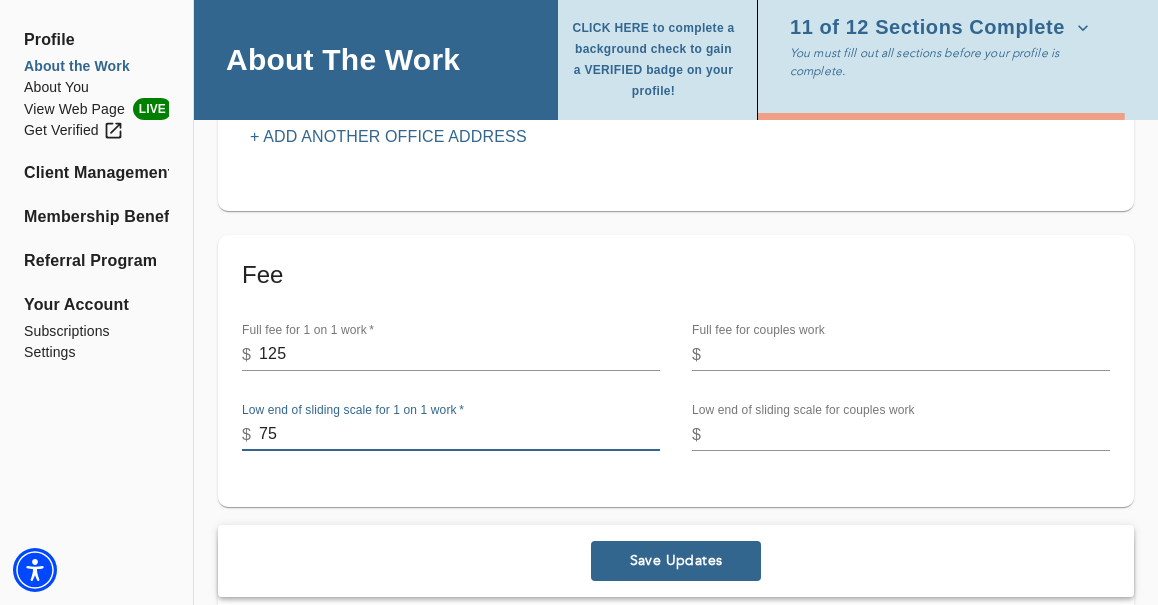type on "7" 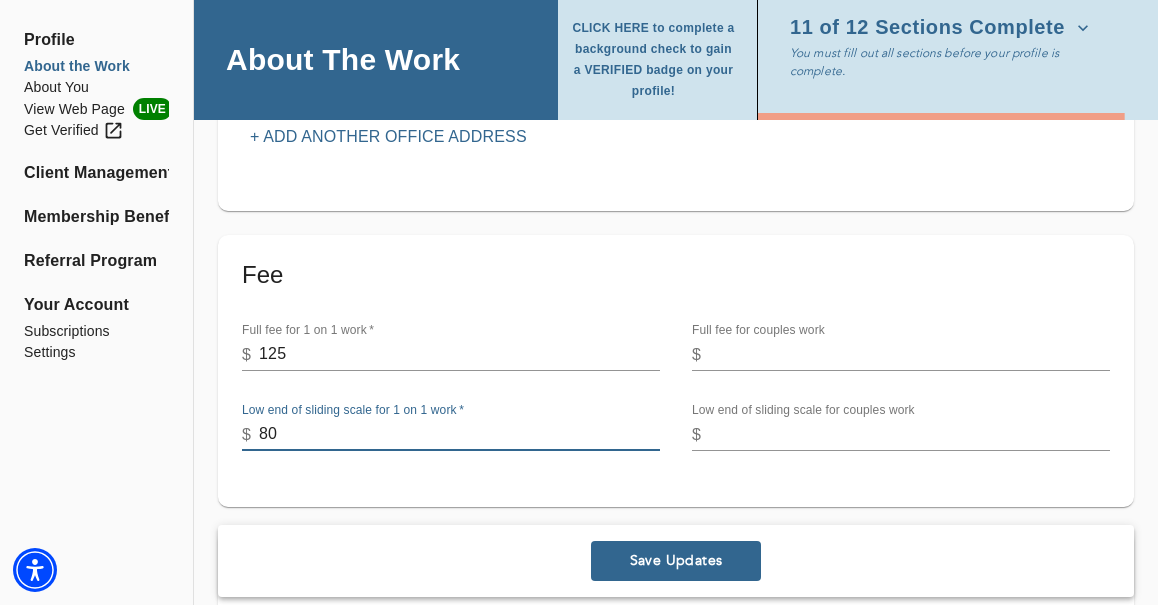 type on "80" 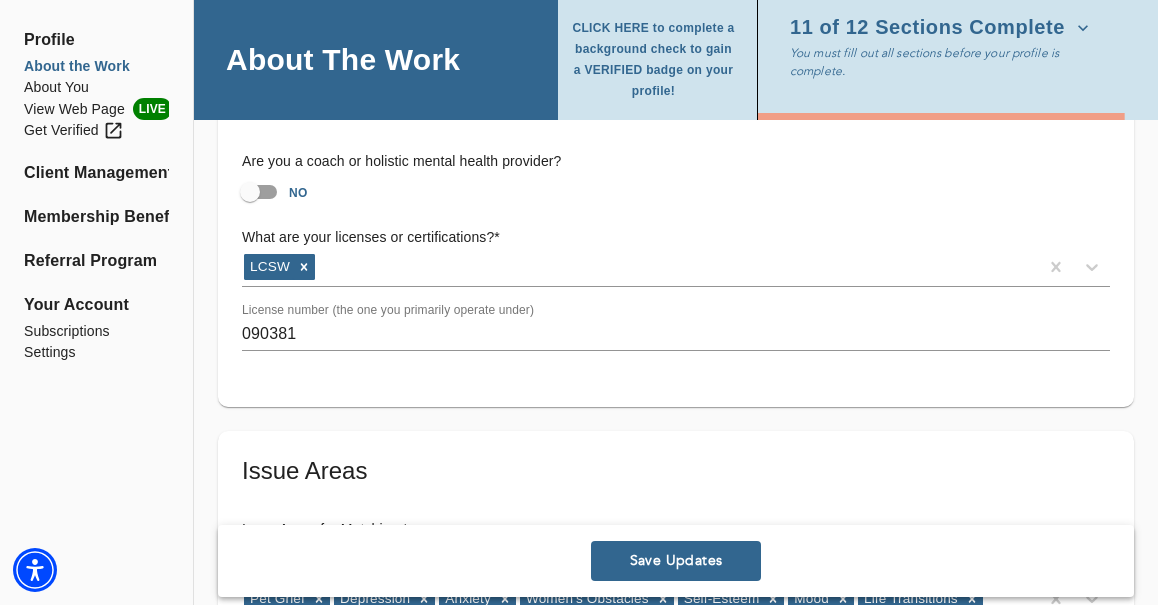 scroll, scrollTop: 1666, scrollLeft: 0, axis: vertical 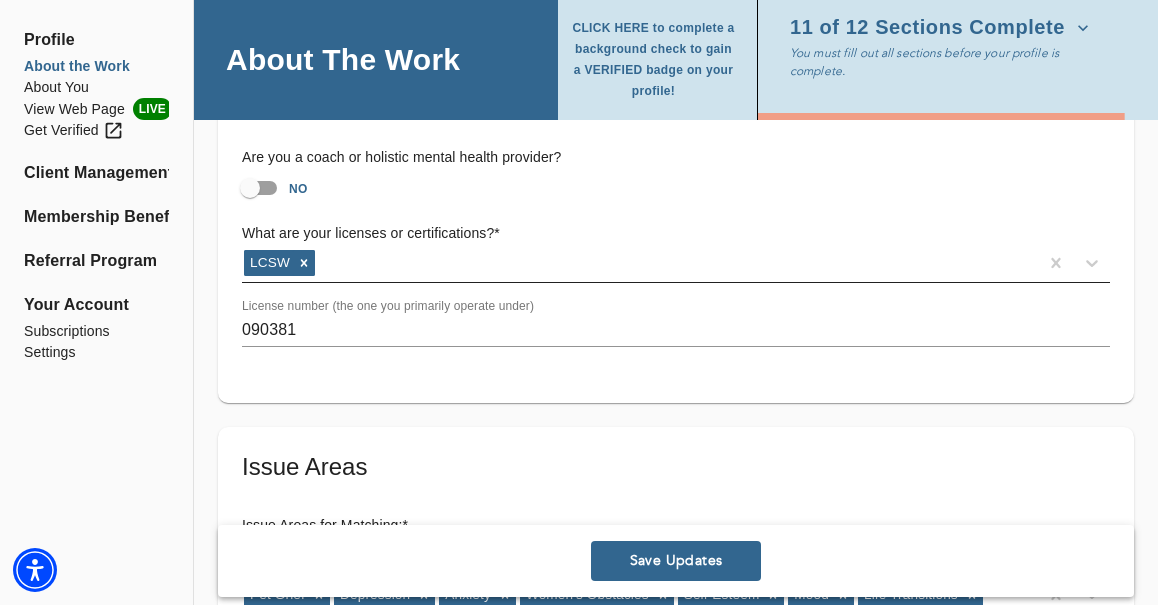 click on "LCSW" at bounding box center (640, 263) 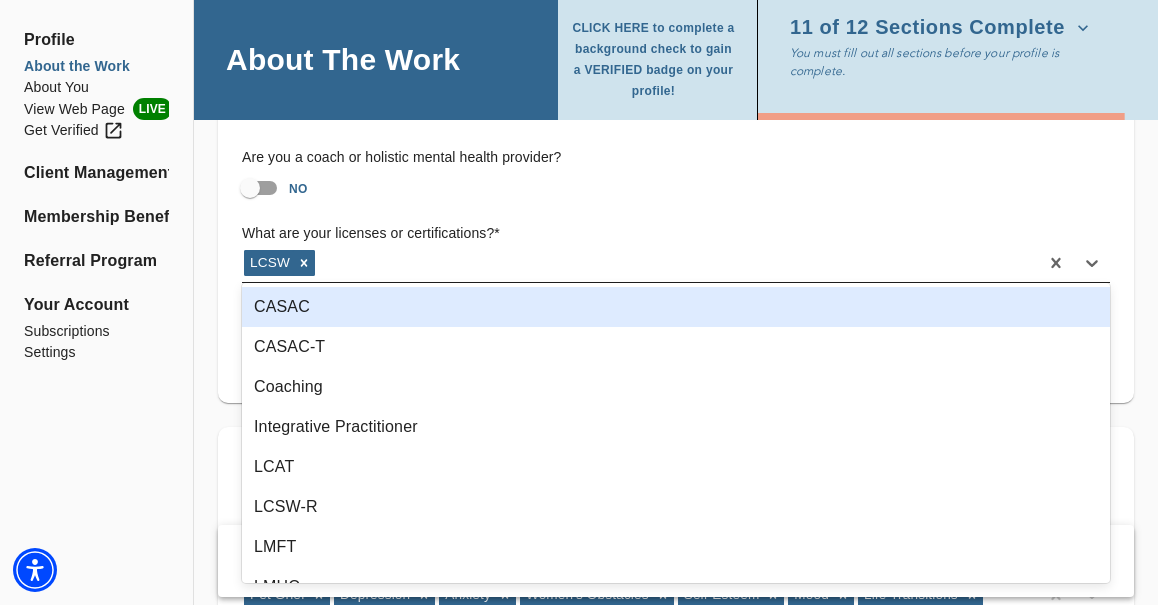 click on "LCSW" at bounding box center [640, 263] 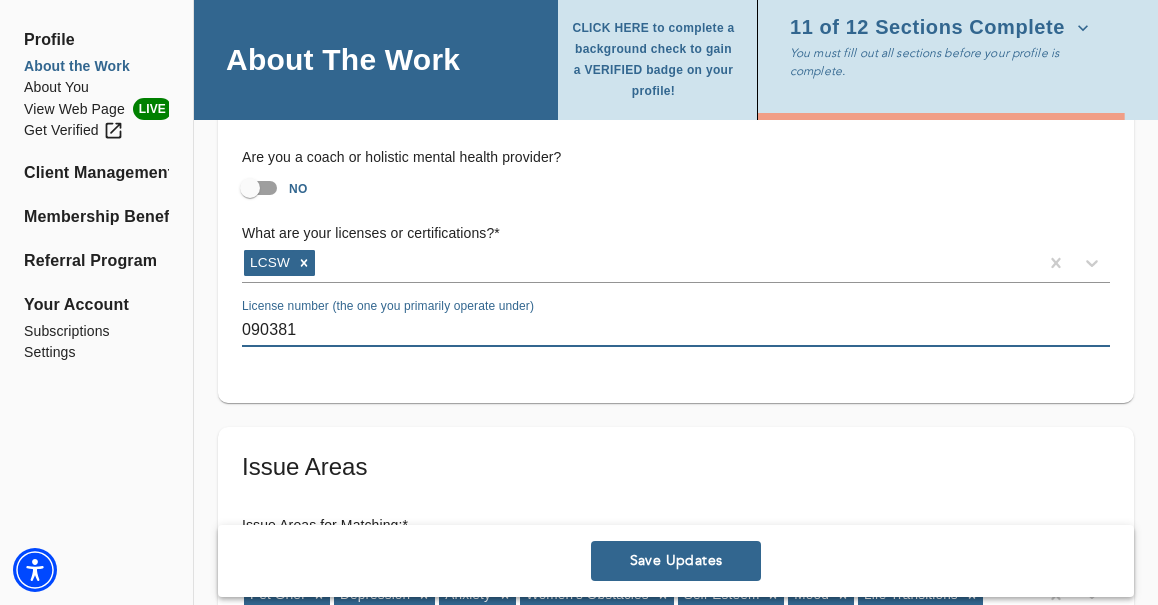 click on "090381" at bounding box center [676, 331] 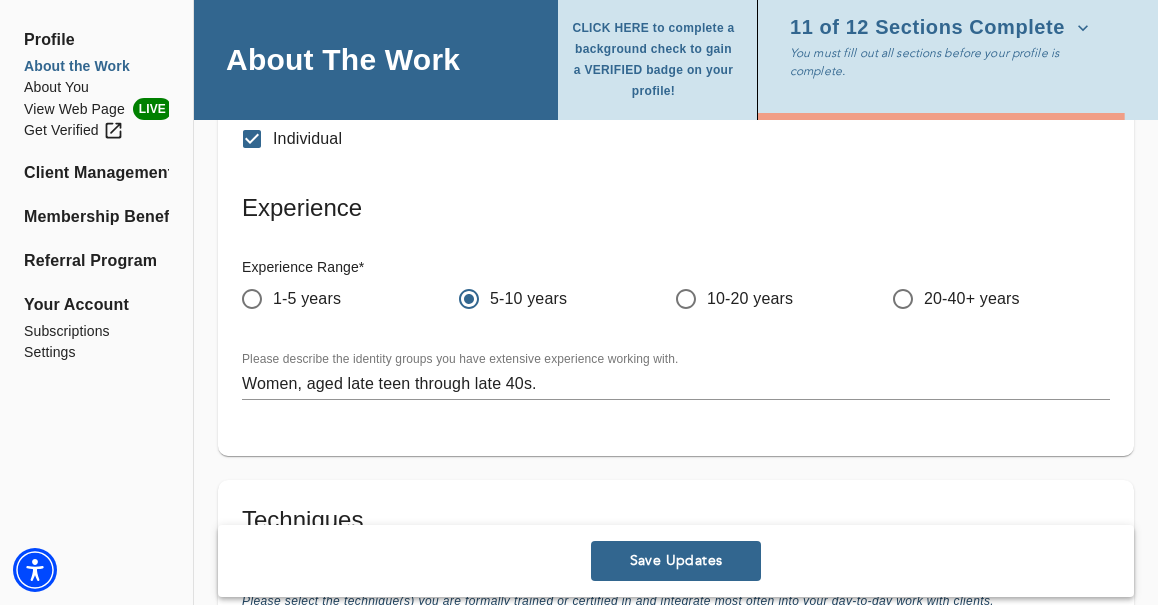 scroll, scrollTop: 4229, scrollLeft: 0, axis: vertical 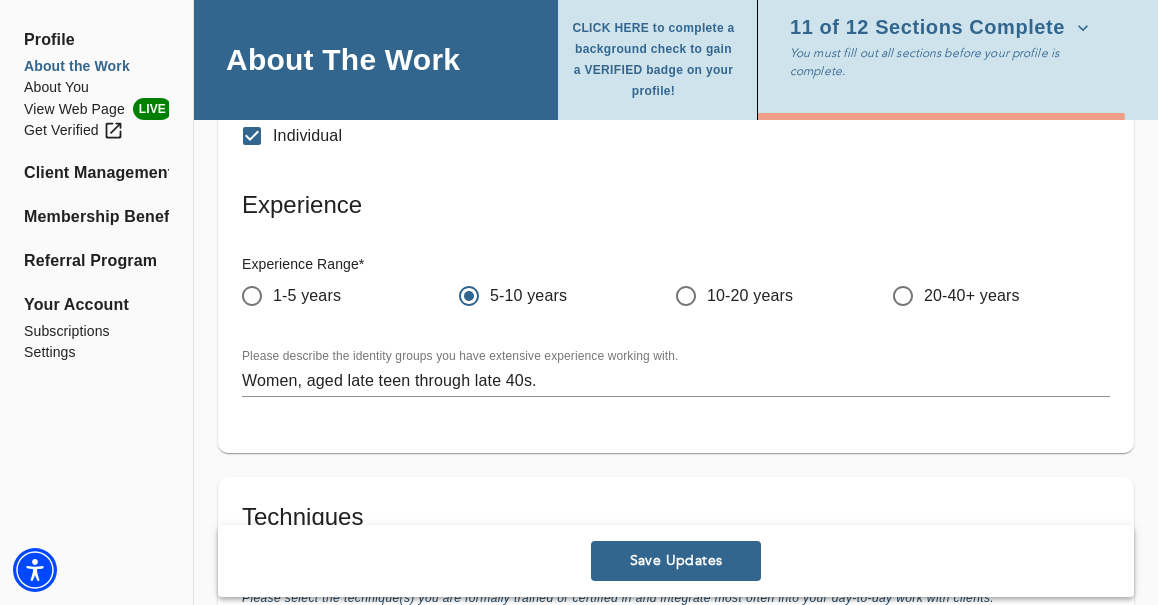 click on "10-20 years" at bounding box center [750, 296] 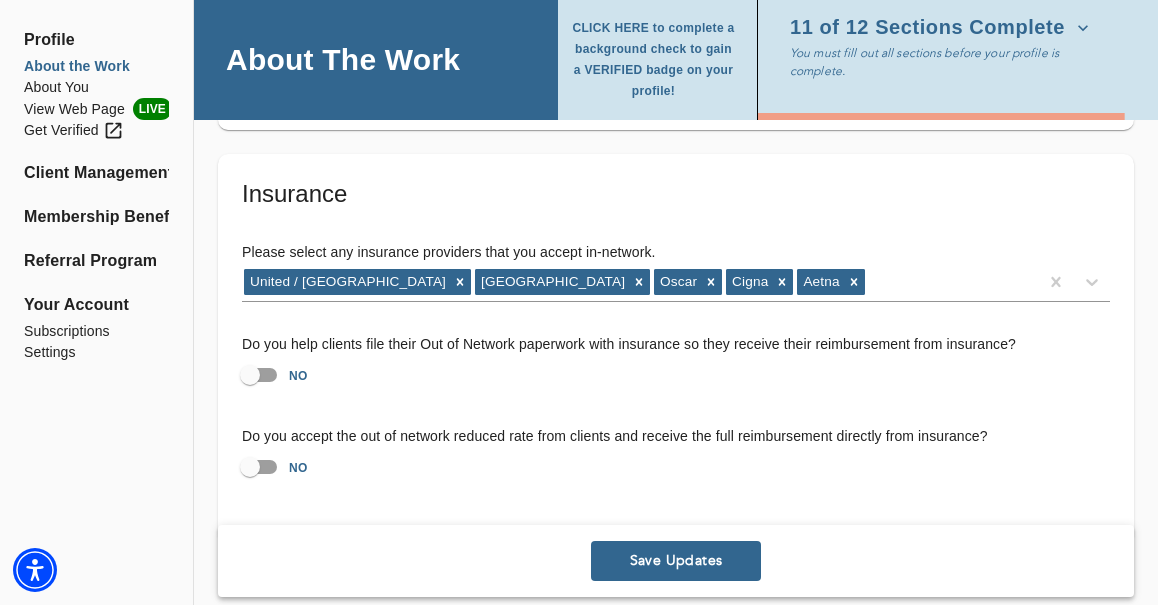 scroll, scrollTop: 5819, scrollLeft: 0, axis: vertical 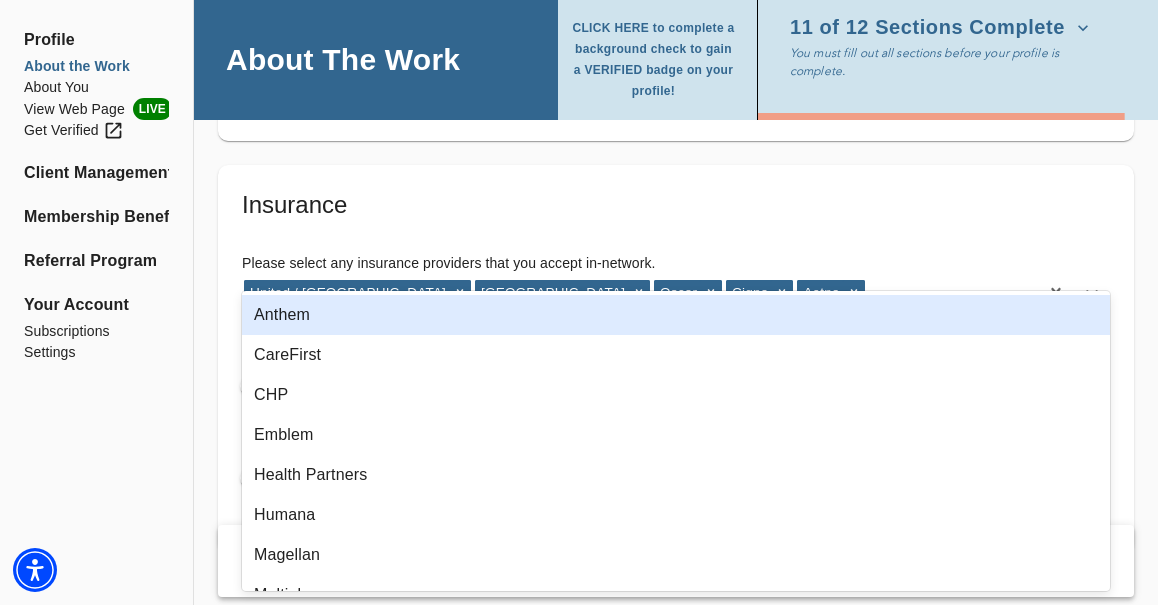 click on "United / Oxford Oxford [PERSON_NAME]" at bounding box center [640, 293] 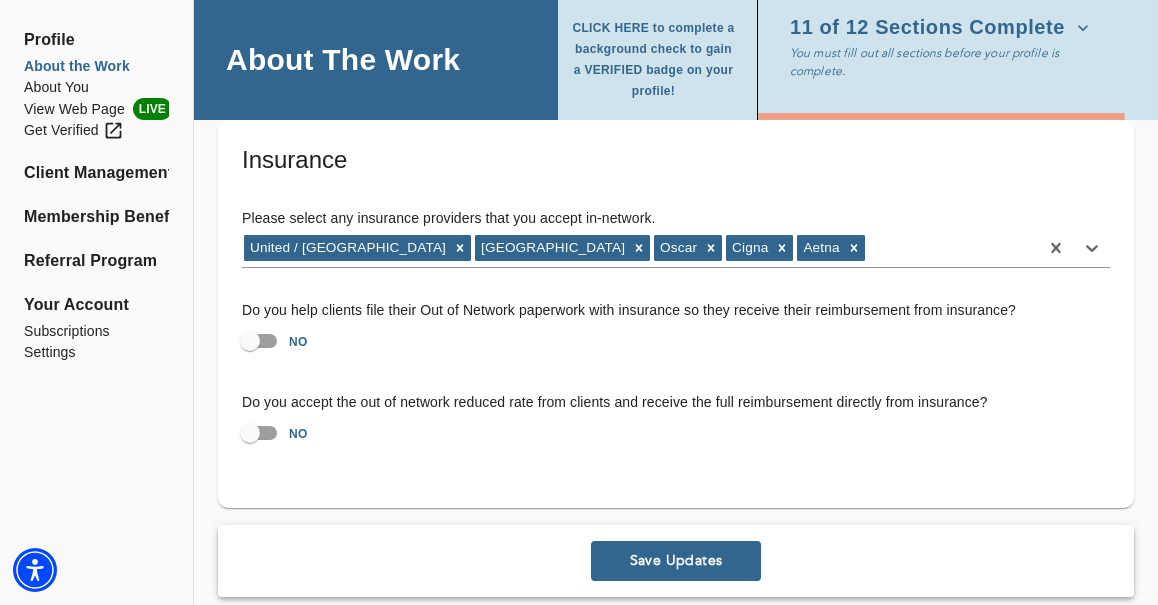 scroll, scrollTop: 5863, scrollLeft: 0, axis: vertical 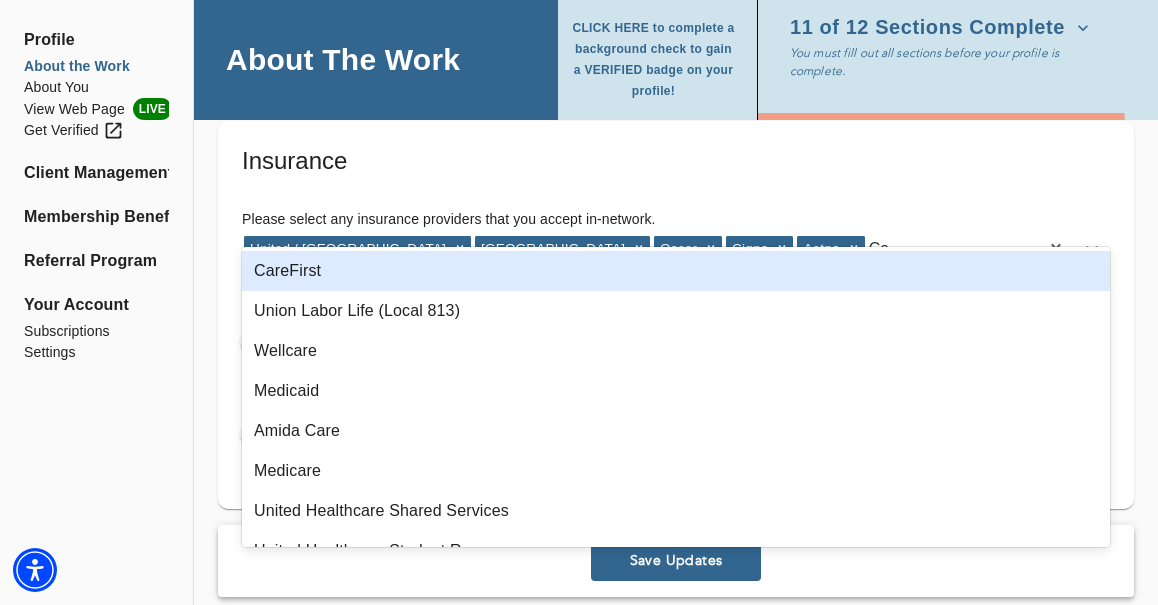 type on "C" 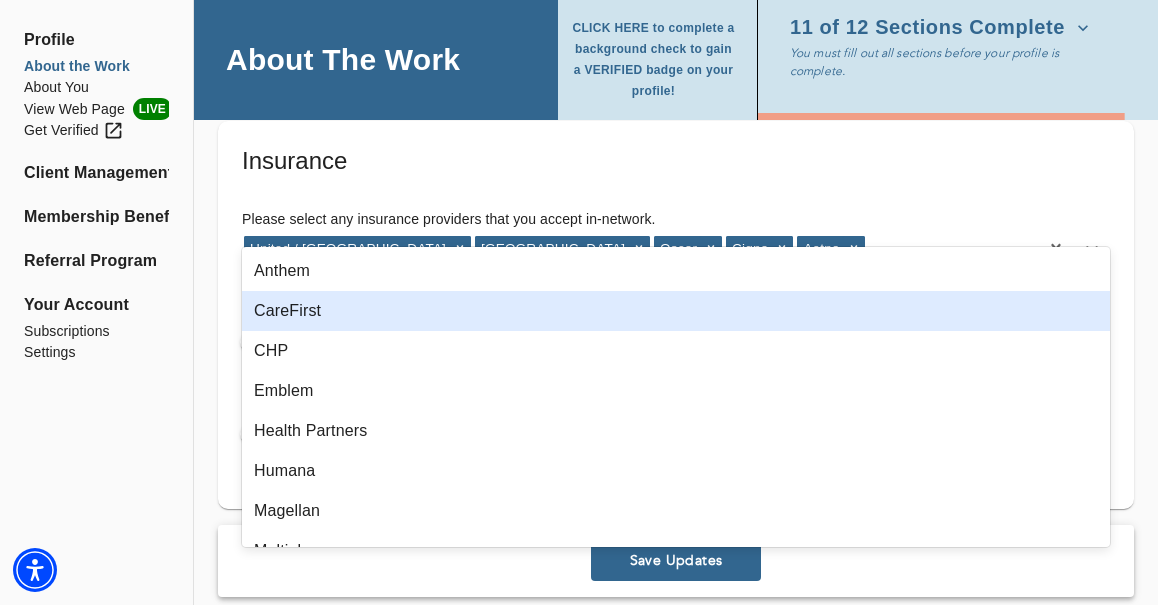 type on "Q" 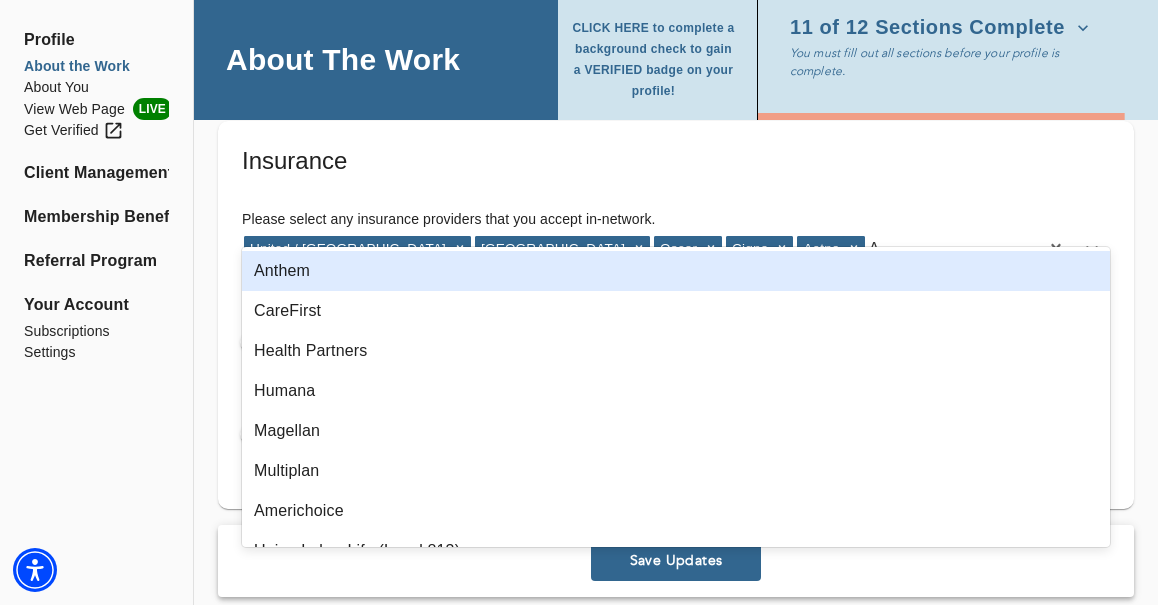 type on "An" 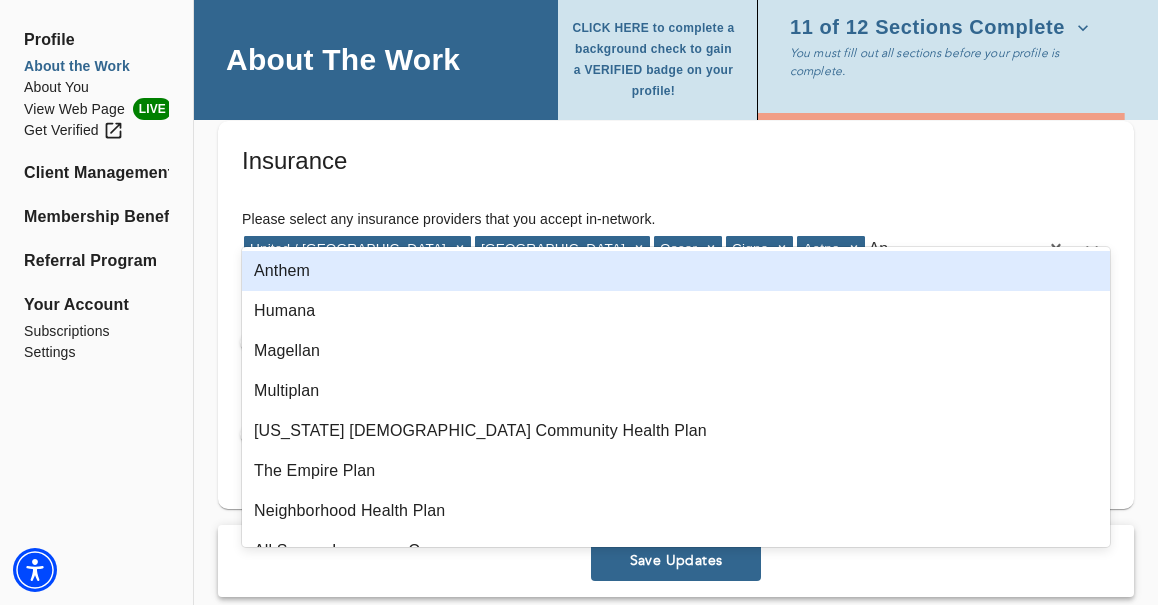 click on "Anthem" at bounding box center (676, 271) 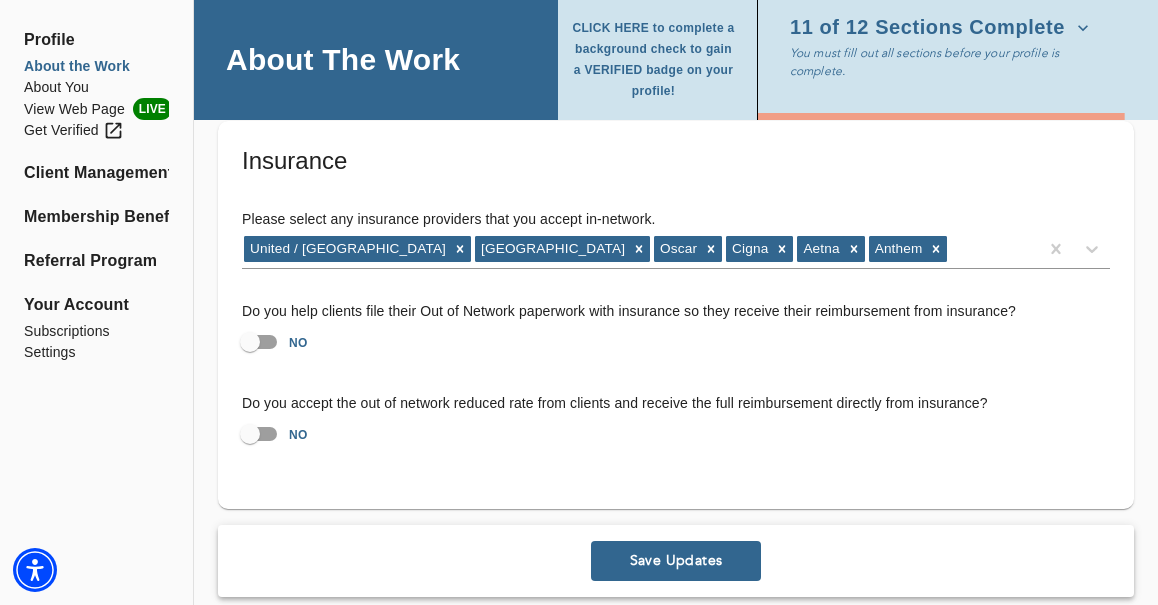 click on "Please select any insurance providers that you accept in-network. United / Oxford Oxford Oscar Cigna Aetna Anthem" at bounding box center [676, 239] 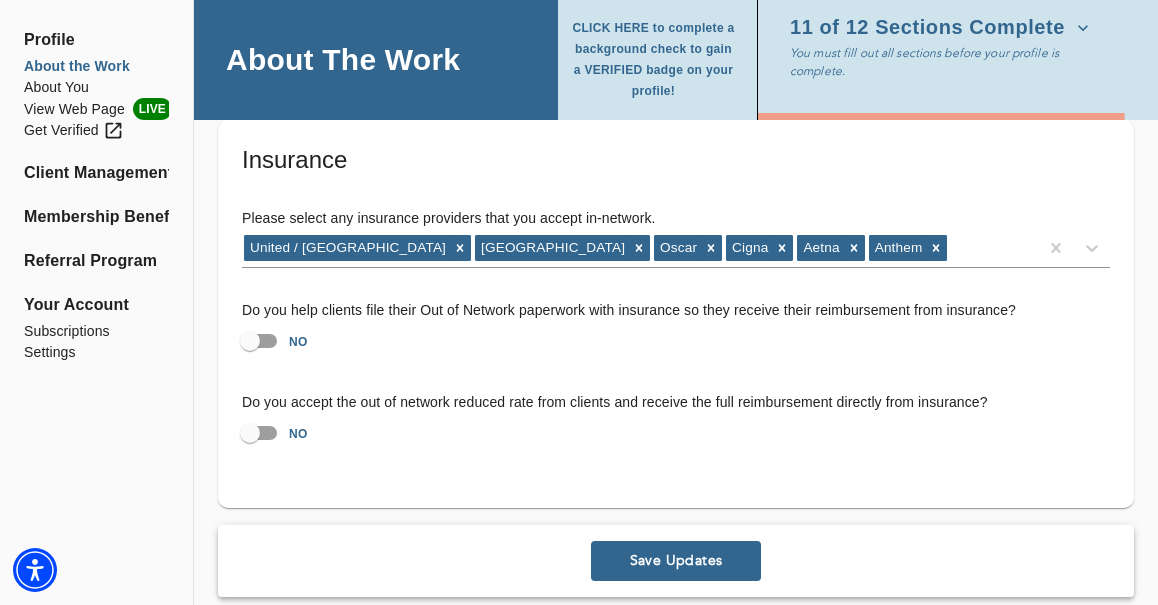scroll, scrollTop: 5863, scrollLeft: 0, axis: vertical 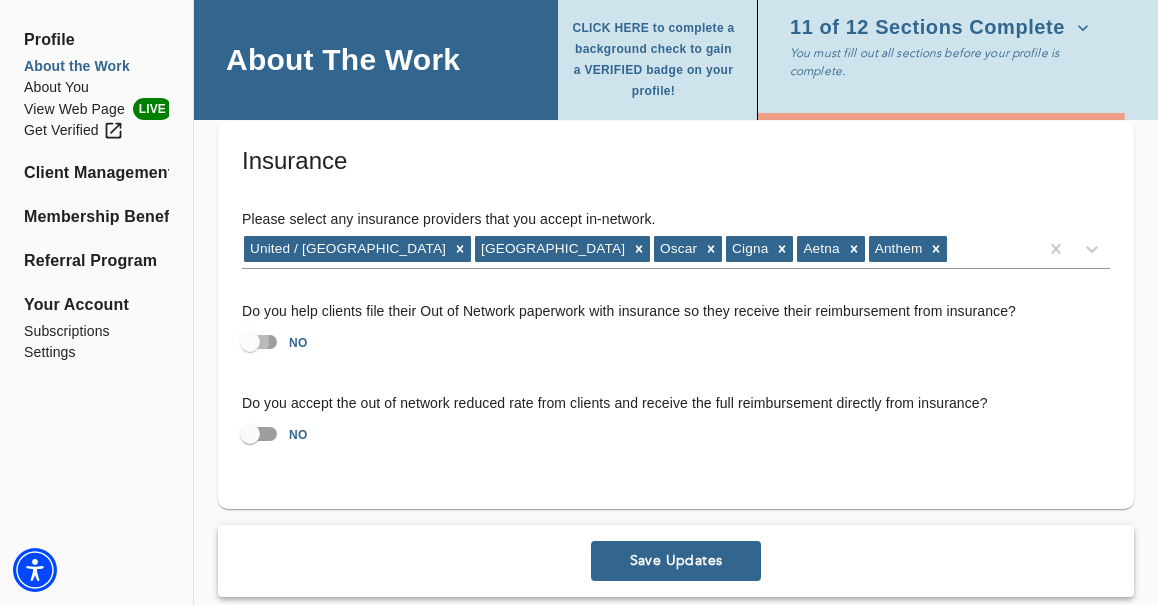 click on "NO" at bounding box center [250, 342] 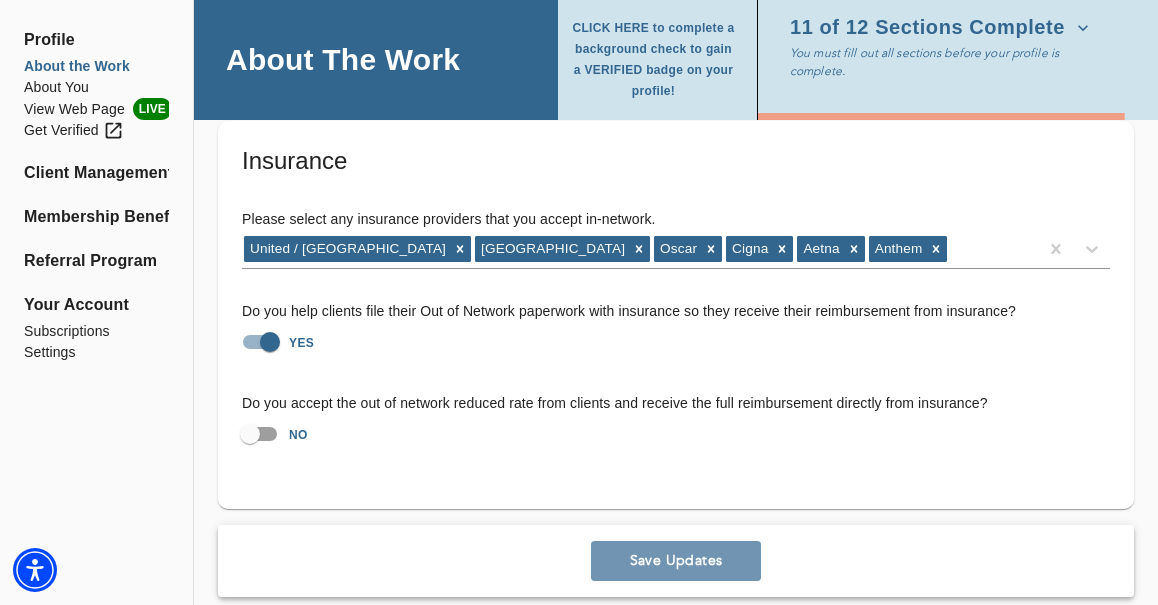 click on "Save Updates" at bounding box center [676, 561] 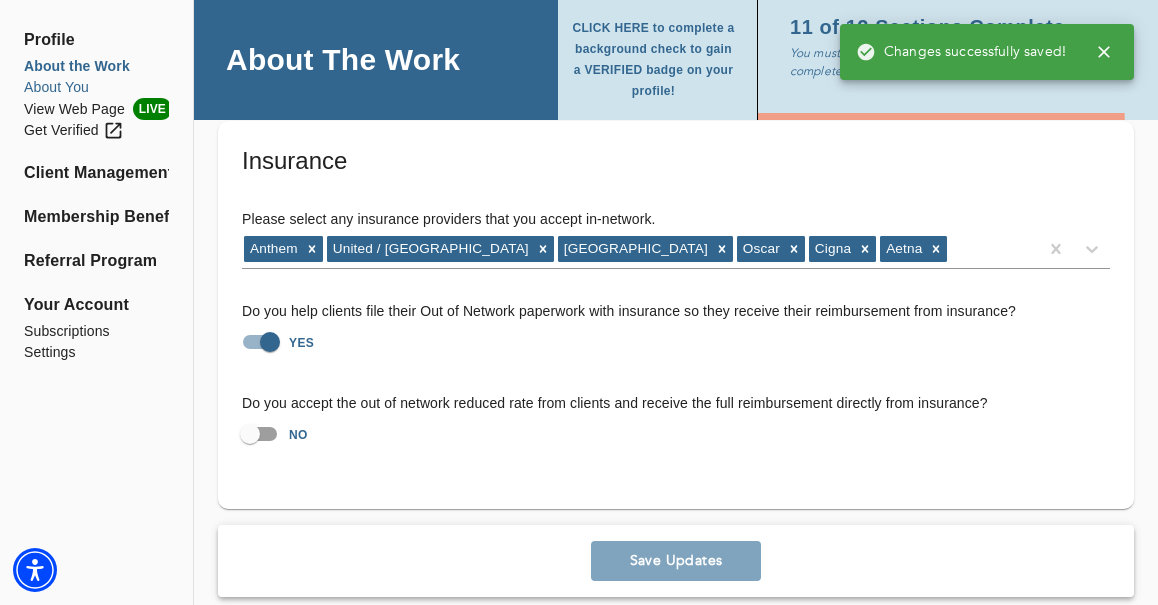click on "About You" at bounding box center (96, 87) 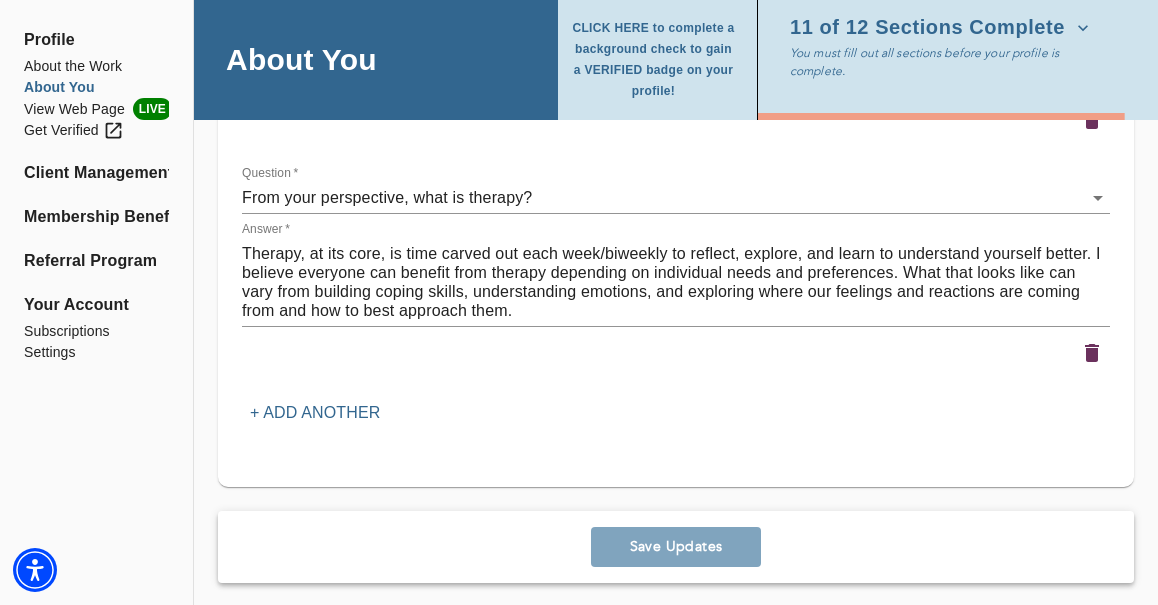 scroll, scrollTop: 3623, scrollLeft: 0, axis: vertical 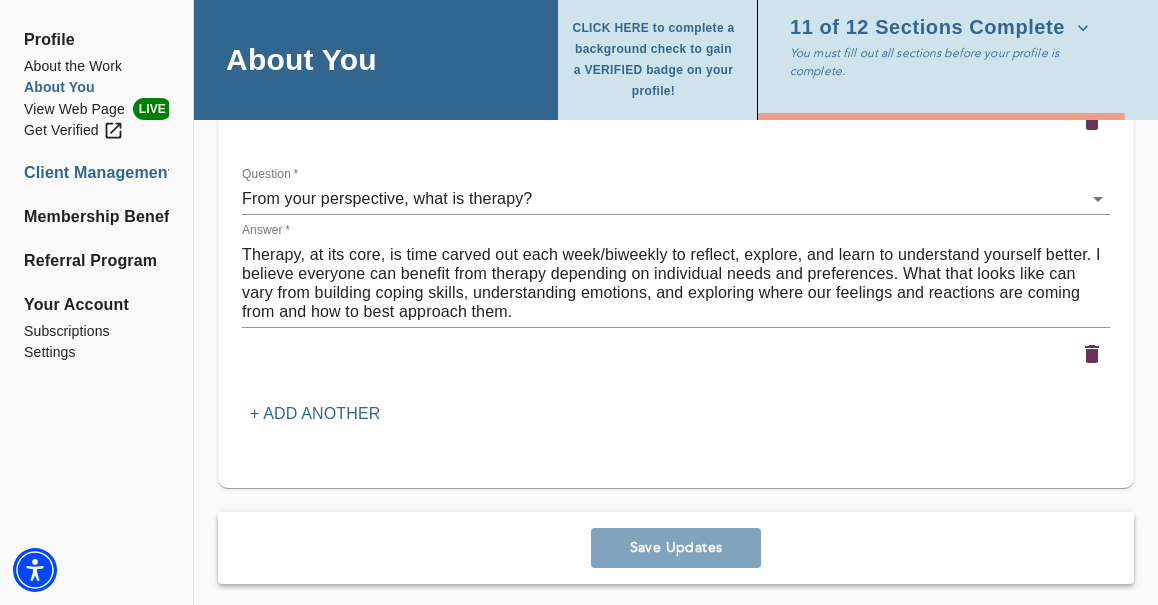 click on "Client Management" at bounding box center [96, 173] 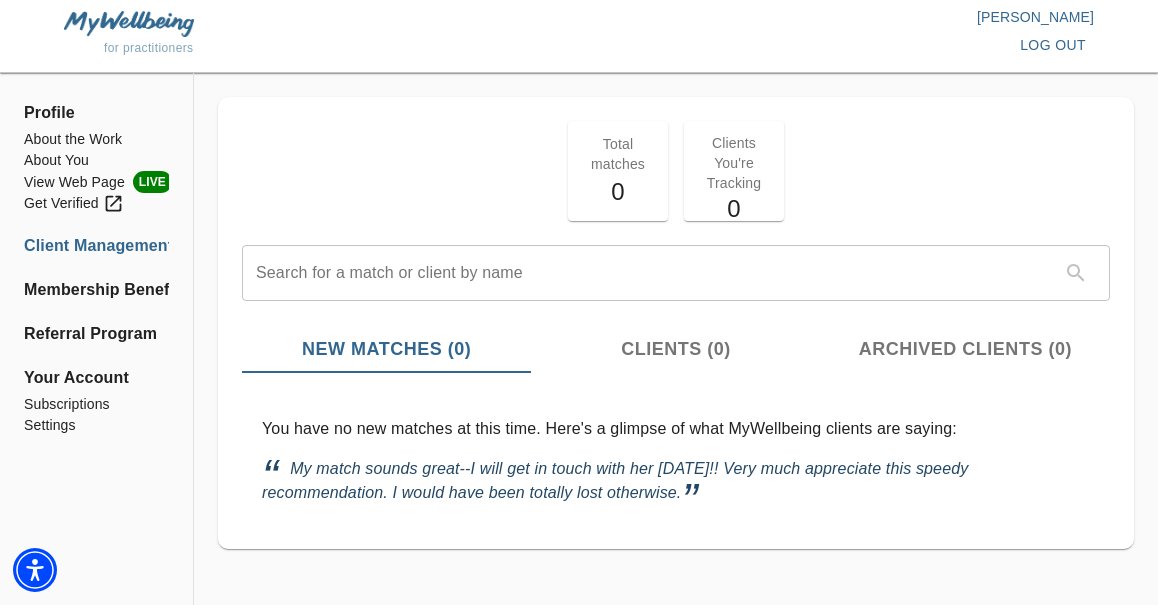 scroll, scrollTop: 2, scrollLeft: 0, axis: vertical 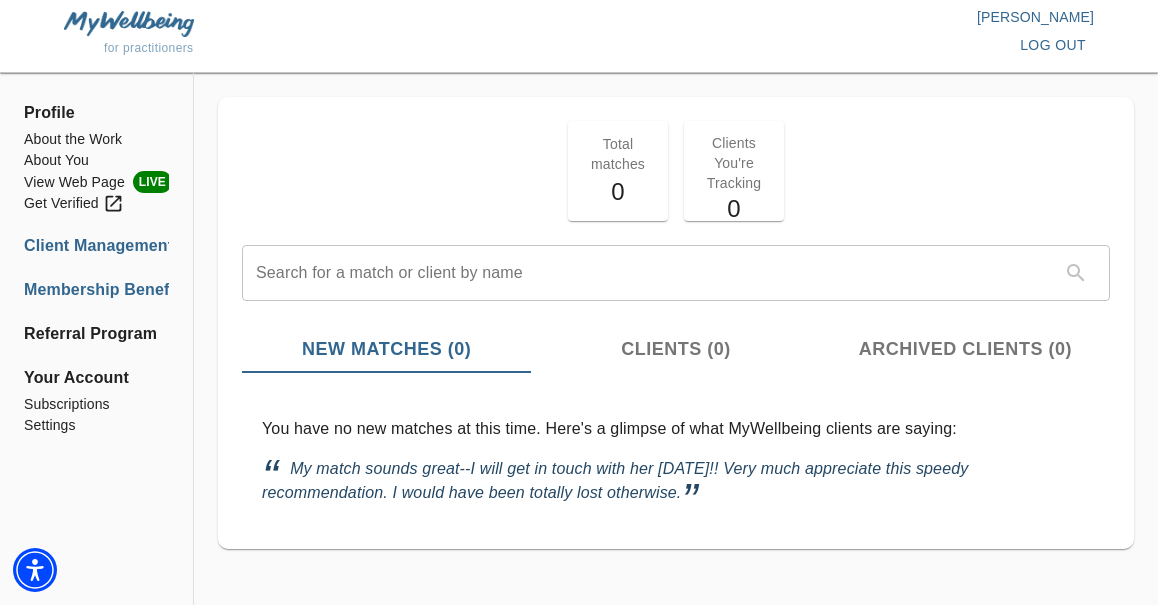 click on "Membership Benefits" at bounding box center [96, 290] 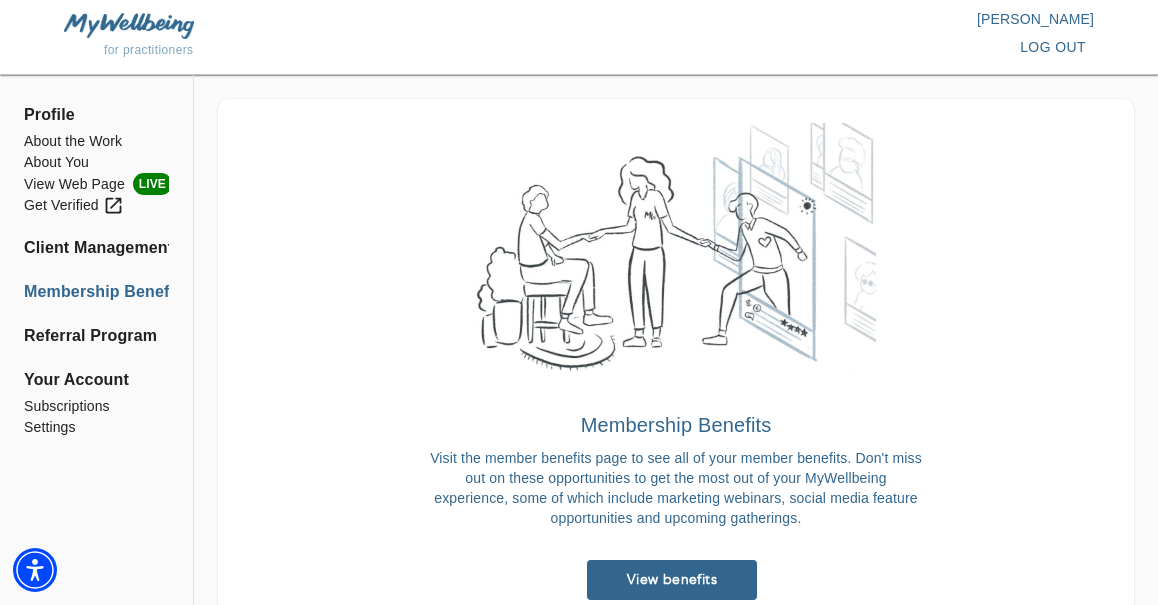 scroll, scrollTop: 0, scrollLeft: 0, axis: both 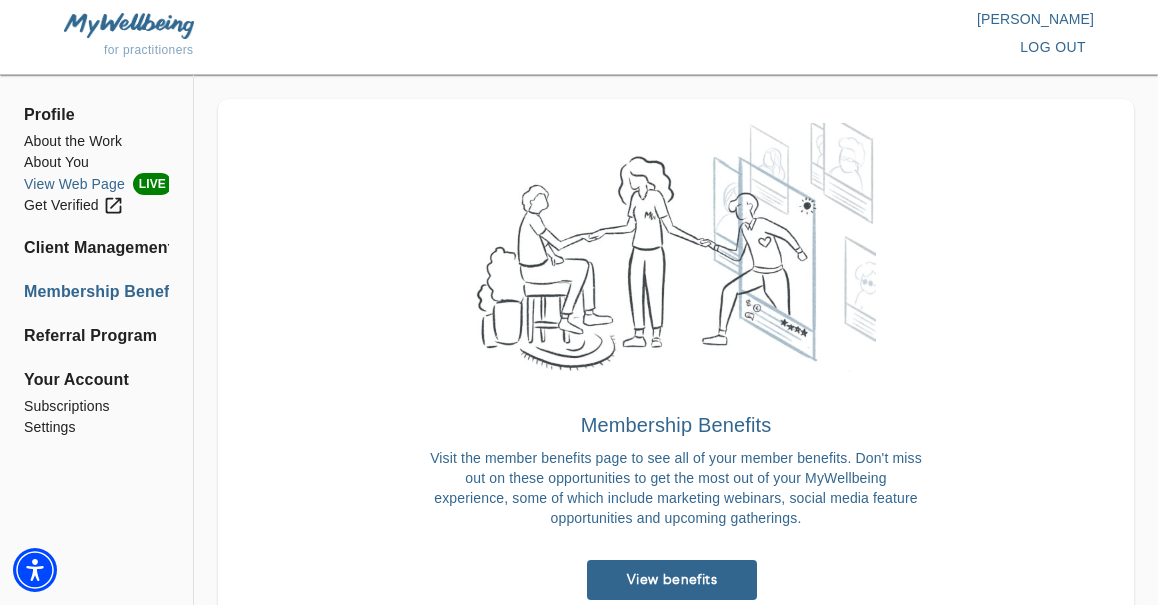 click on "View Web Page LIVE" at bounding box center (96, 184) 